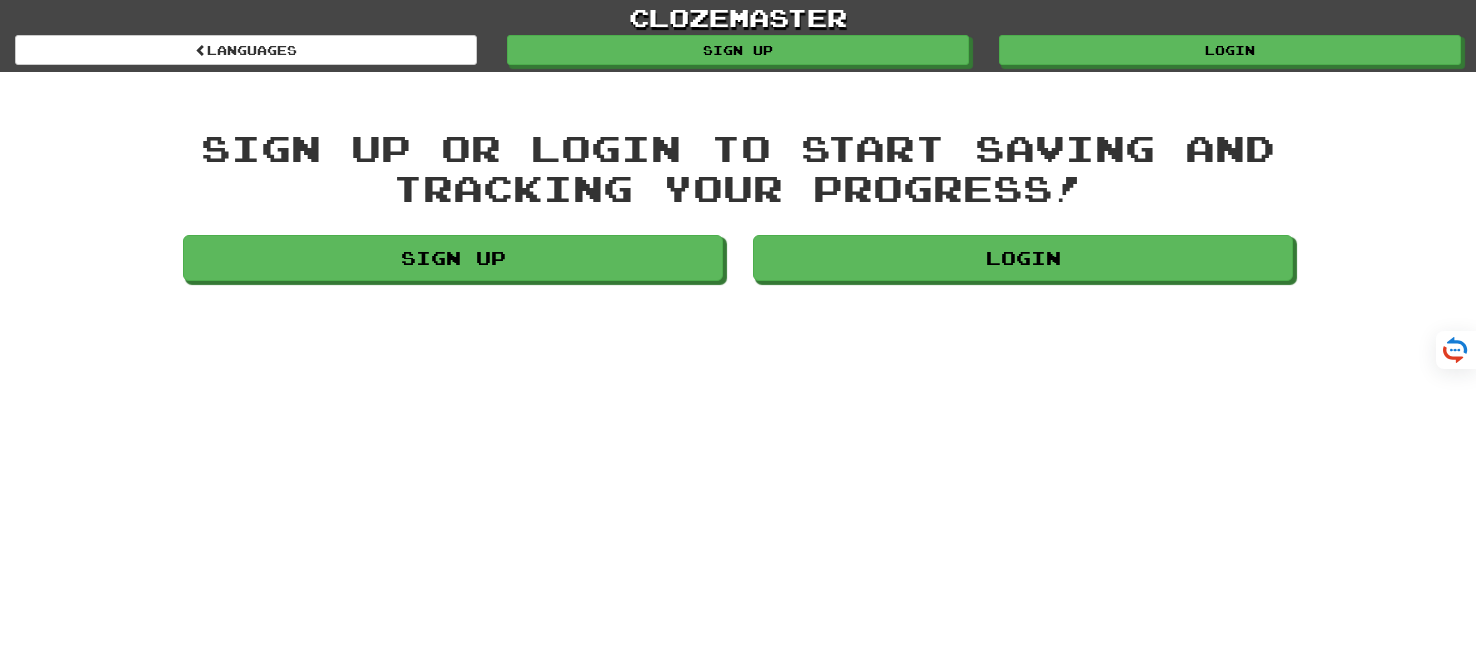scroll, scrollTop: 0, scrollLeft: 0, axis: both 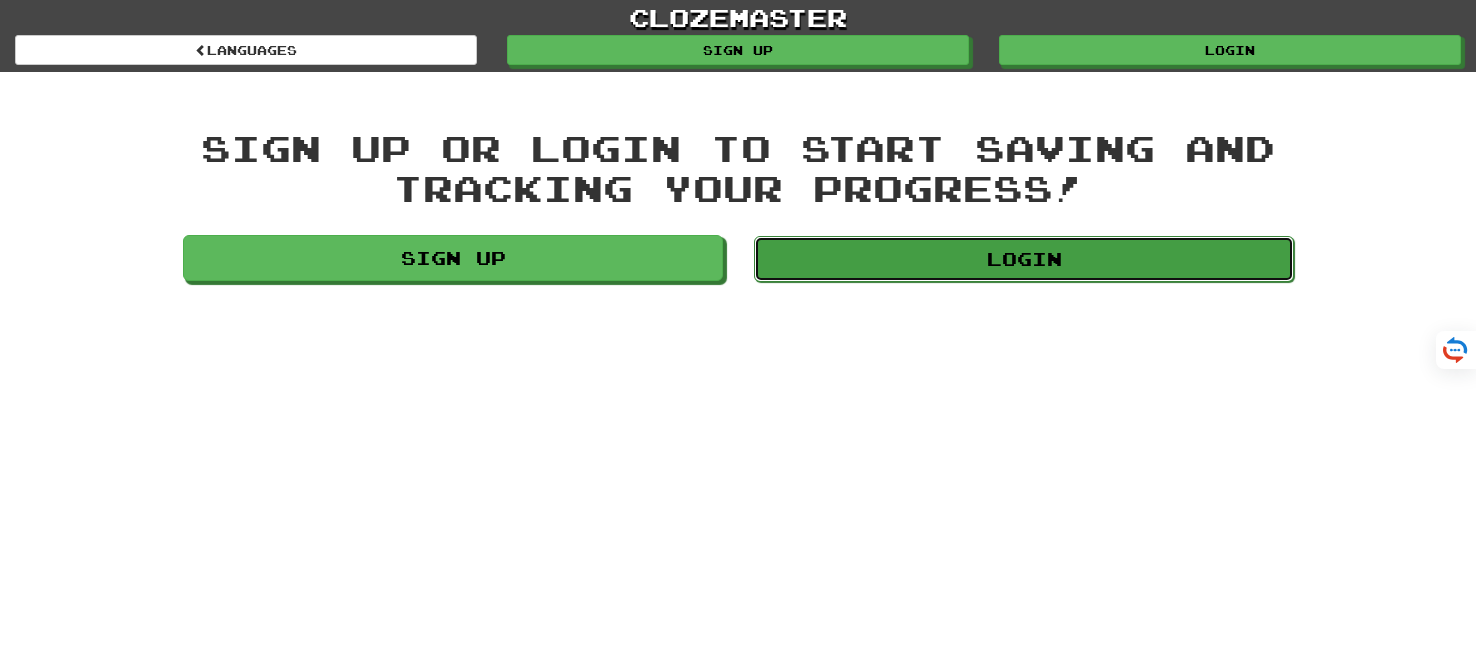 click on "Login" at bounding box center [1024, 259] 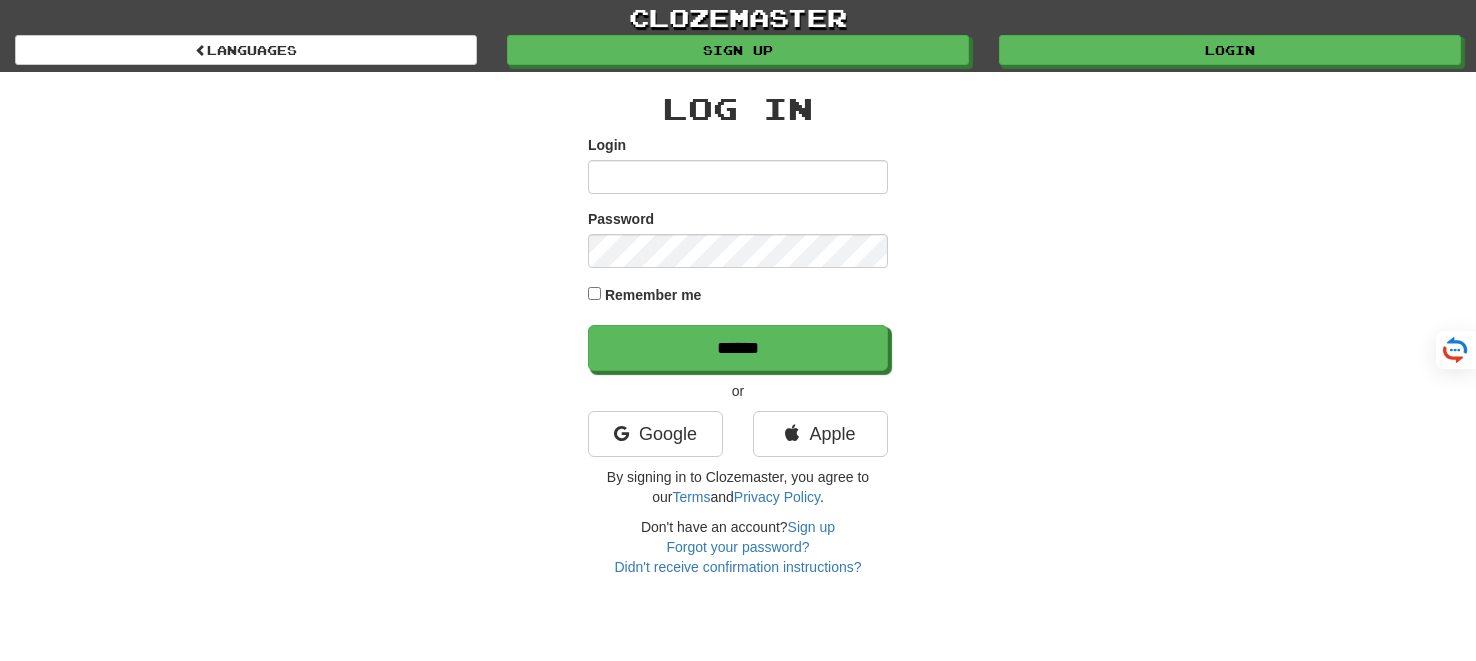 scroll, scrollTop: 0, scrollLeft: 0, axis: both 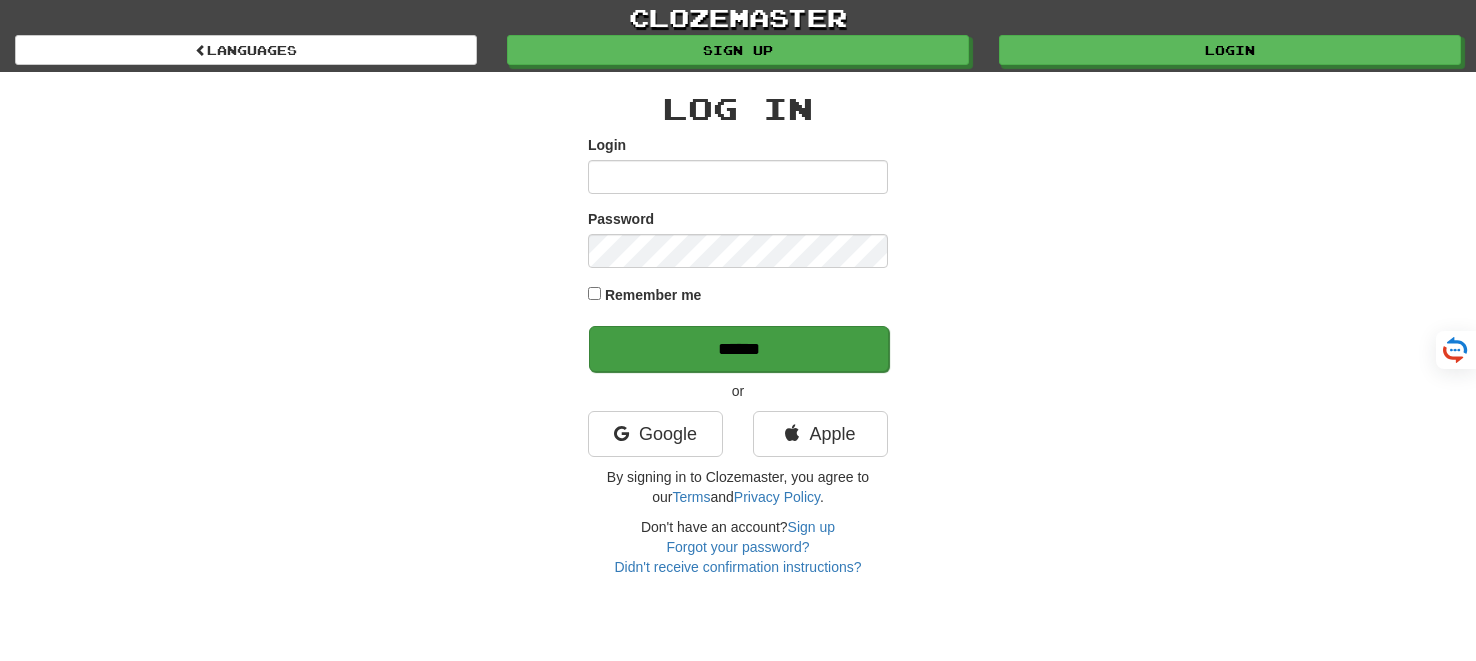 type on "*******" 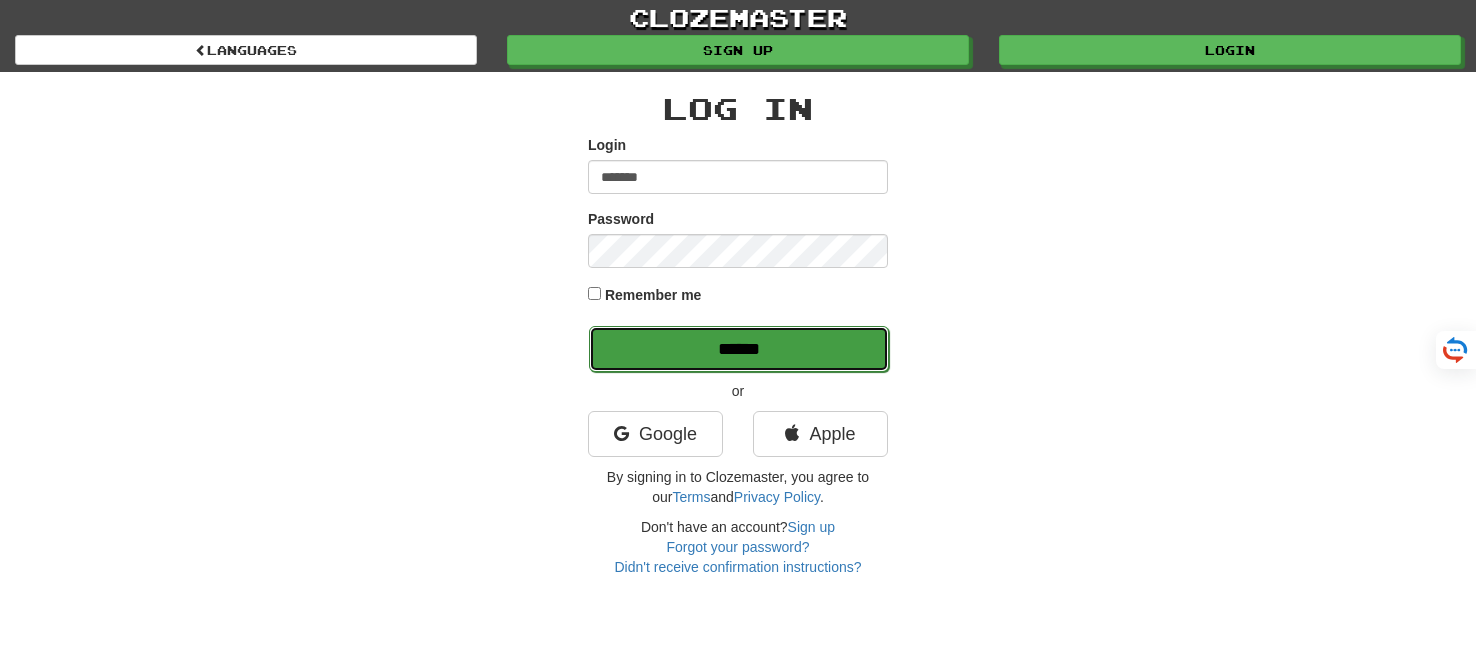 click on "******" at bounding box center (739, 349) 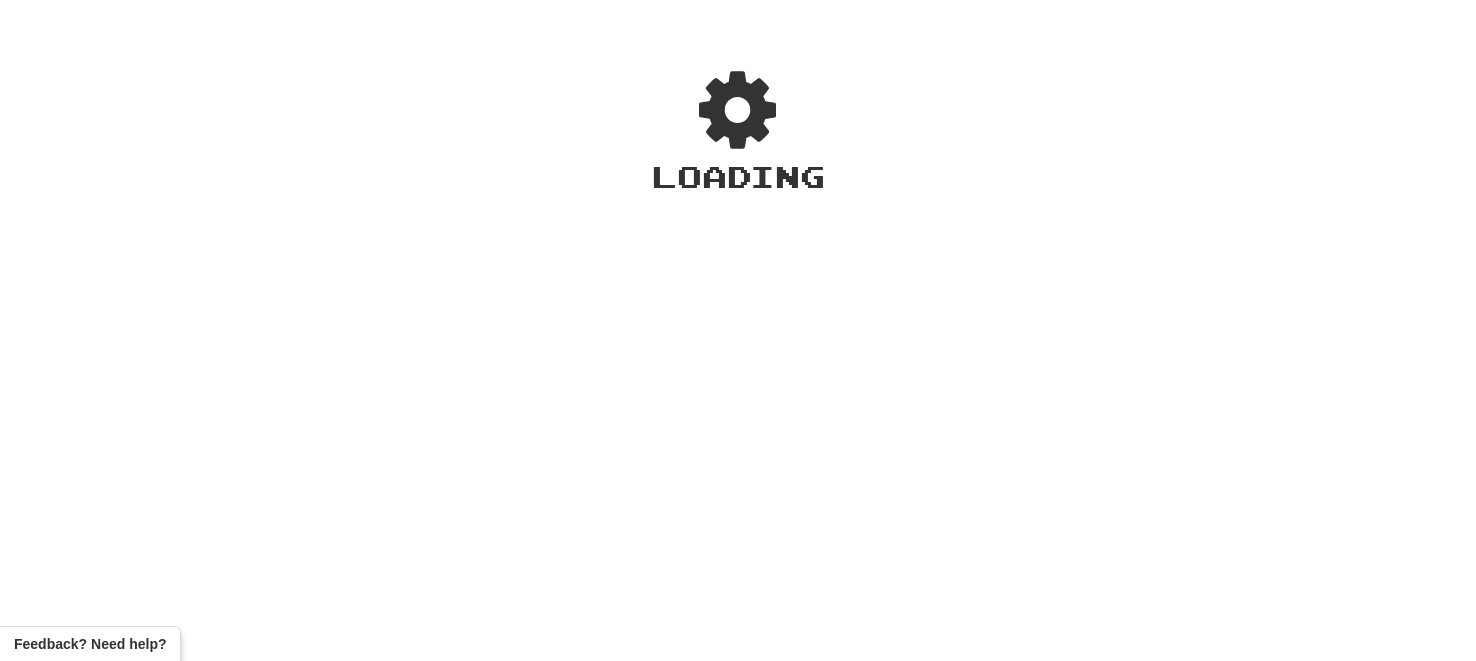 scroll, scrollTop: 0, scrollLeft: 0, axis: both 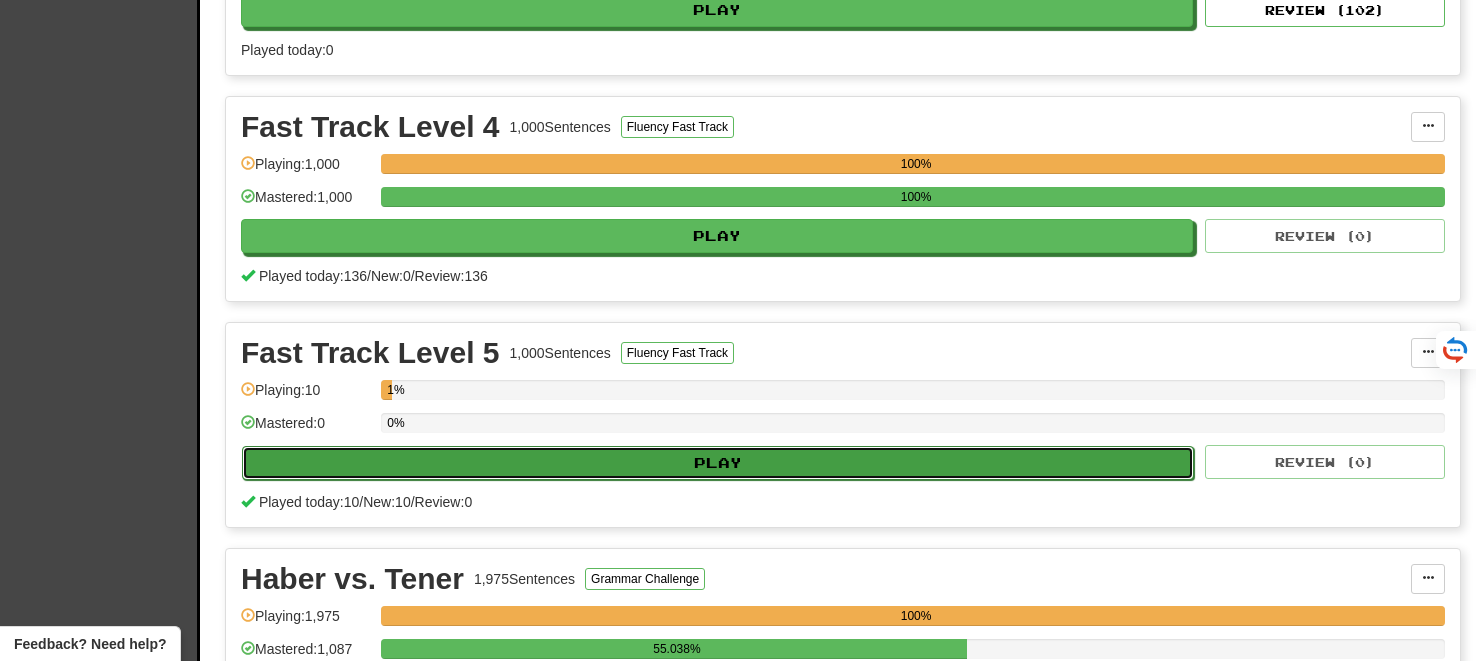 click on "Play" at bounding box center (718, 463) 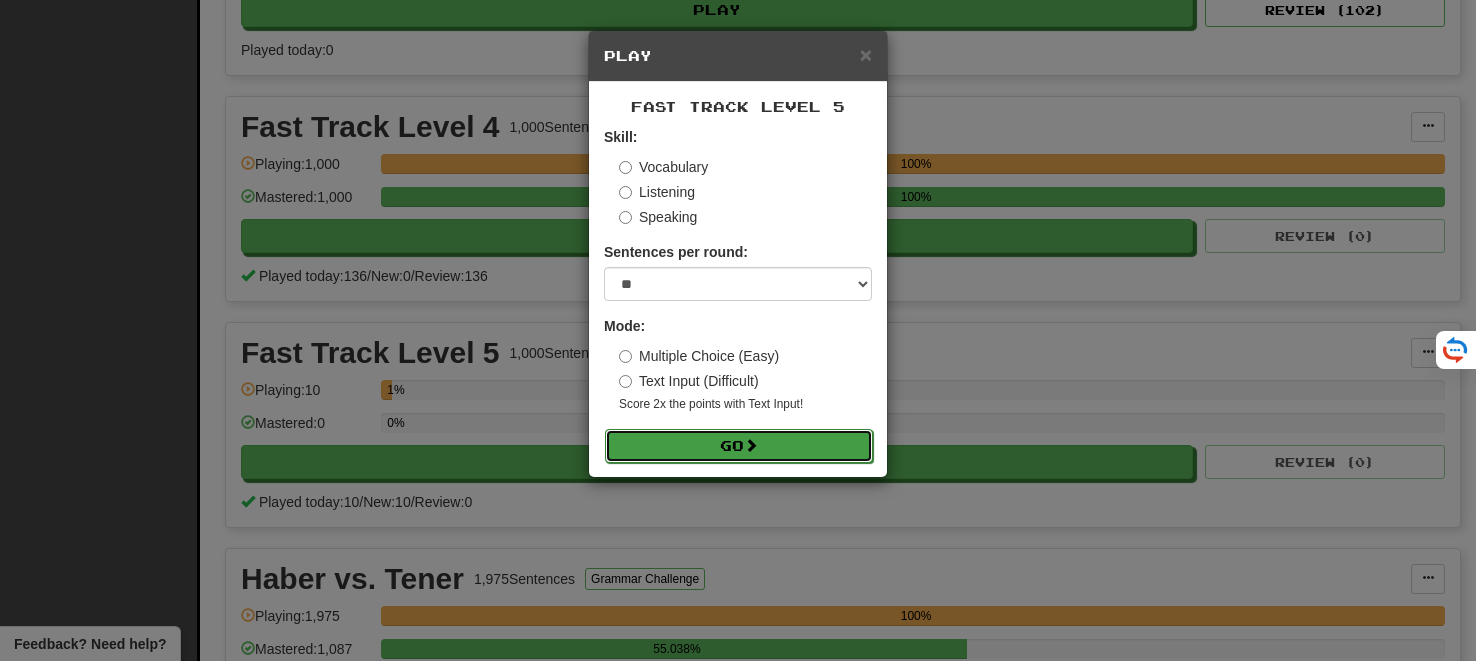 click on "Go" at bounding box center (739, 446) 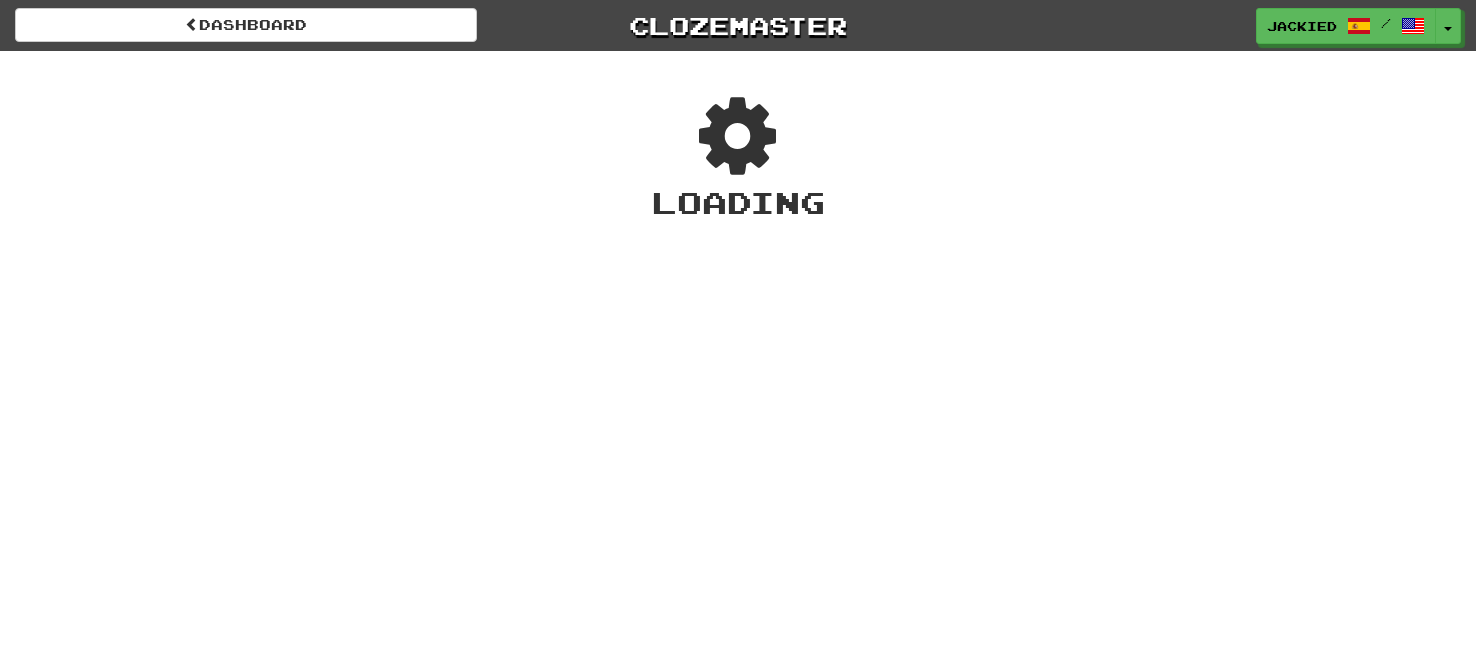 scroll, scrollTop: 0, scrollLeft: 0, axis: both 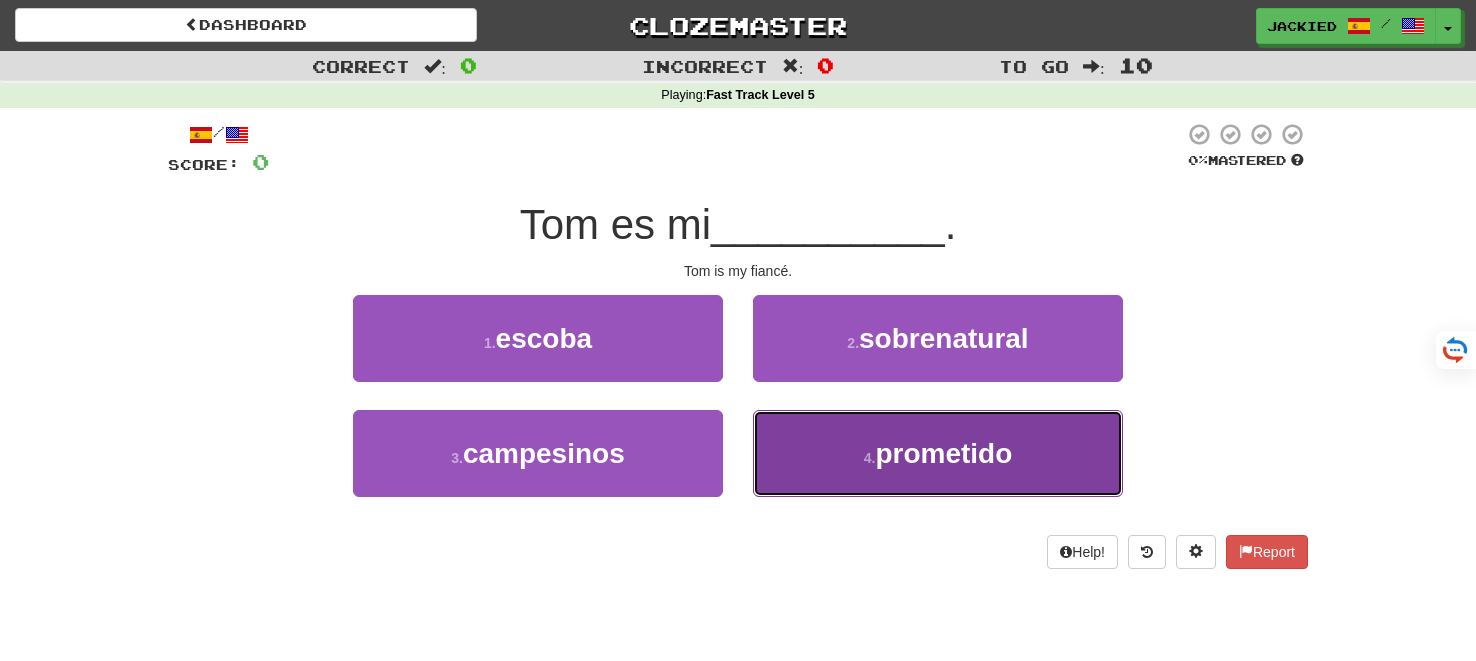 click on "4 .  prometido" at bounding box center (938, 453) 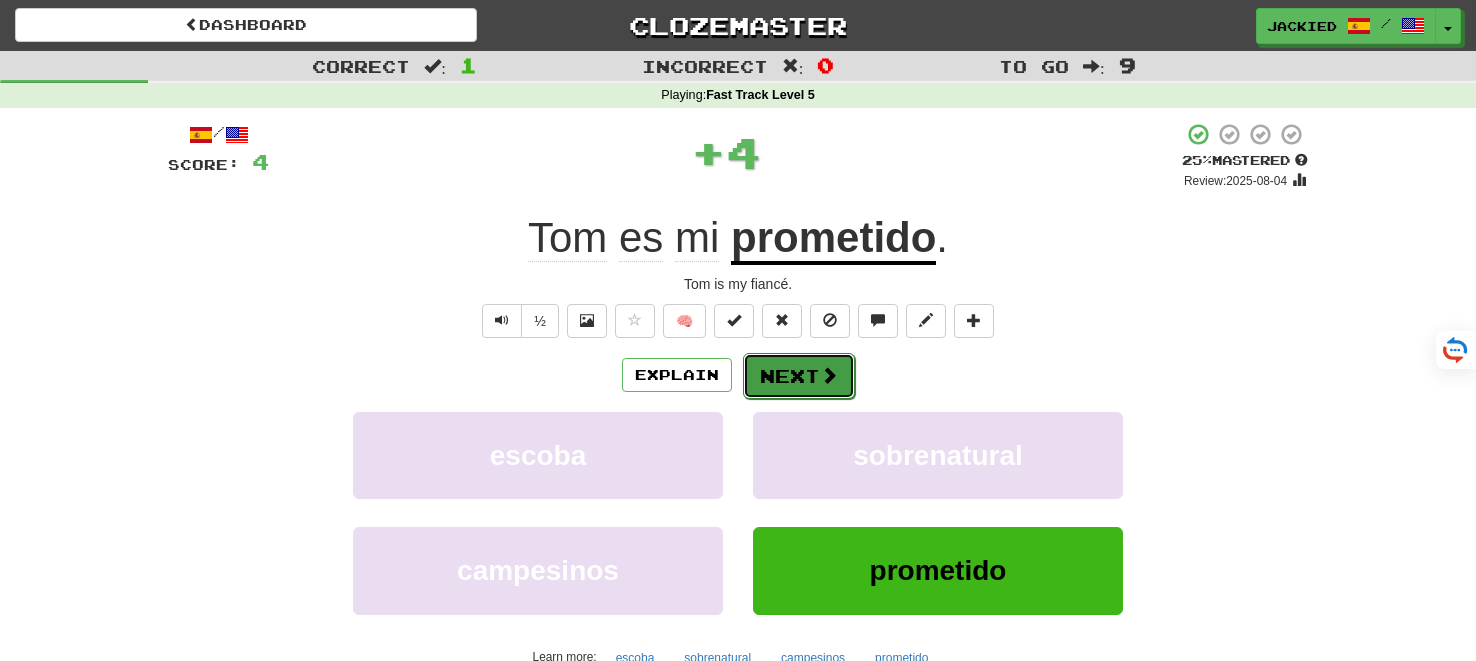 click on "Next" at bounding box center [799, 376] 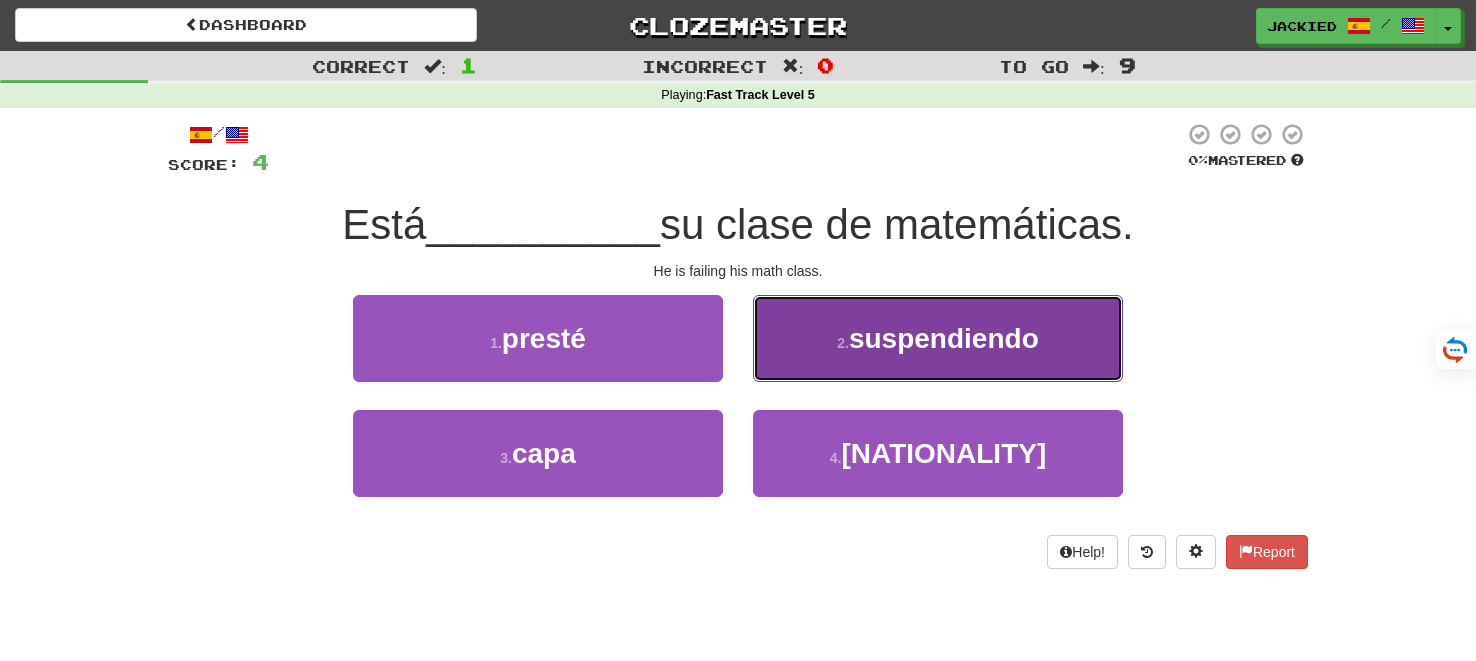 click on "2 .  suspendiendo" at bounding box center [938, 338] 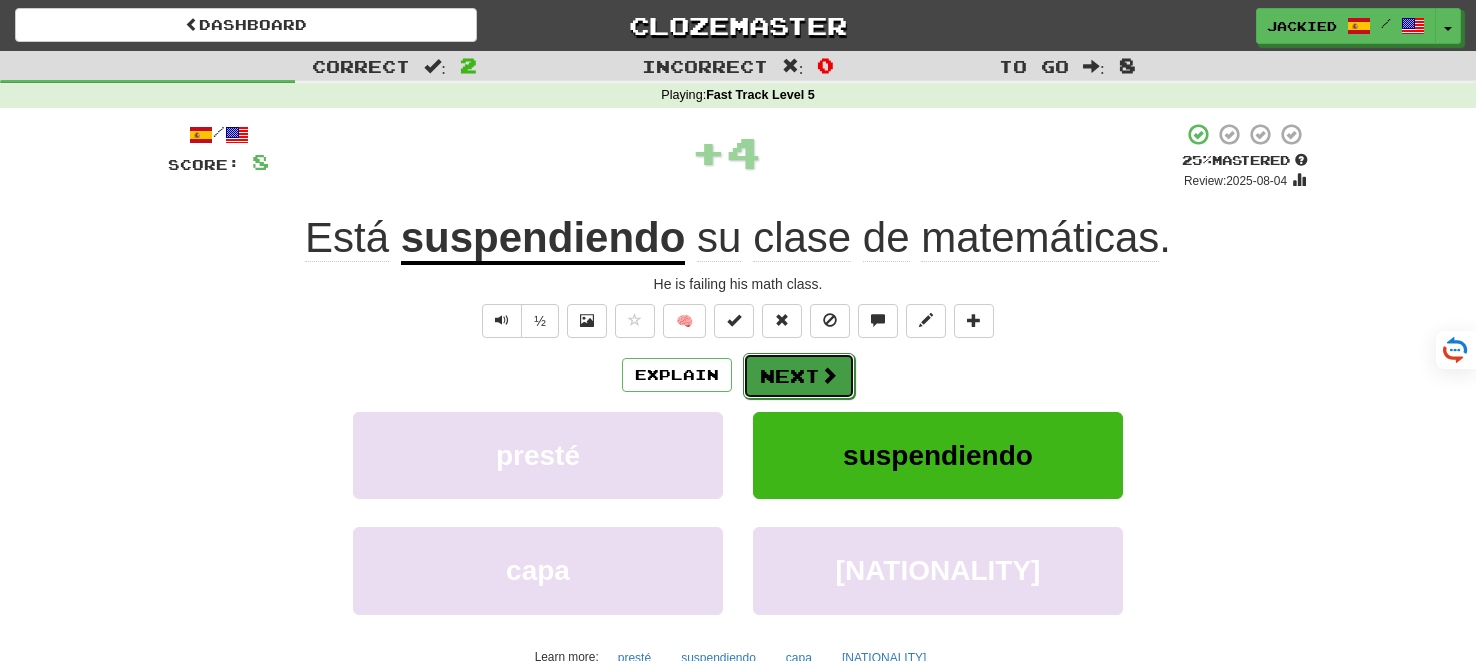 click on "Next" at bounding box center (799, 376) 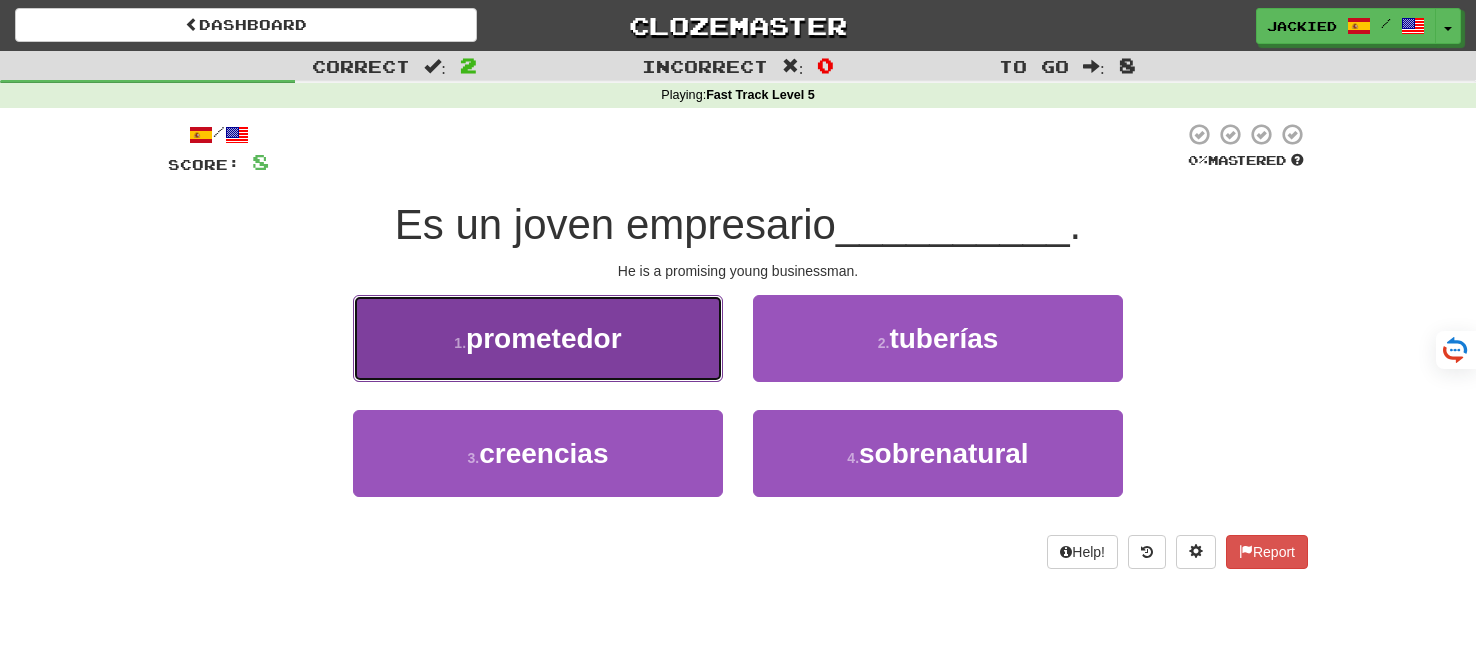 click on "prometedor" at bounding box center (544, 338) 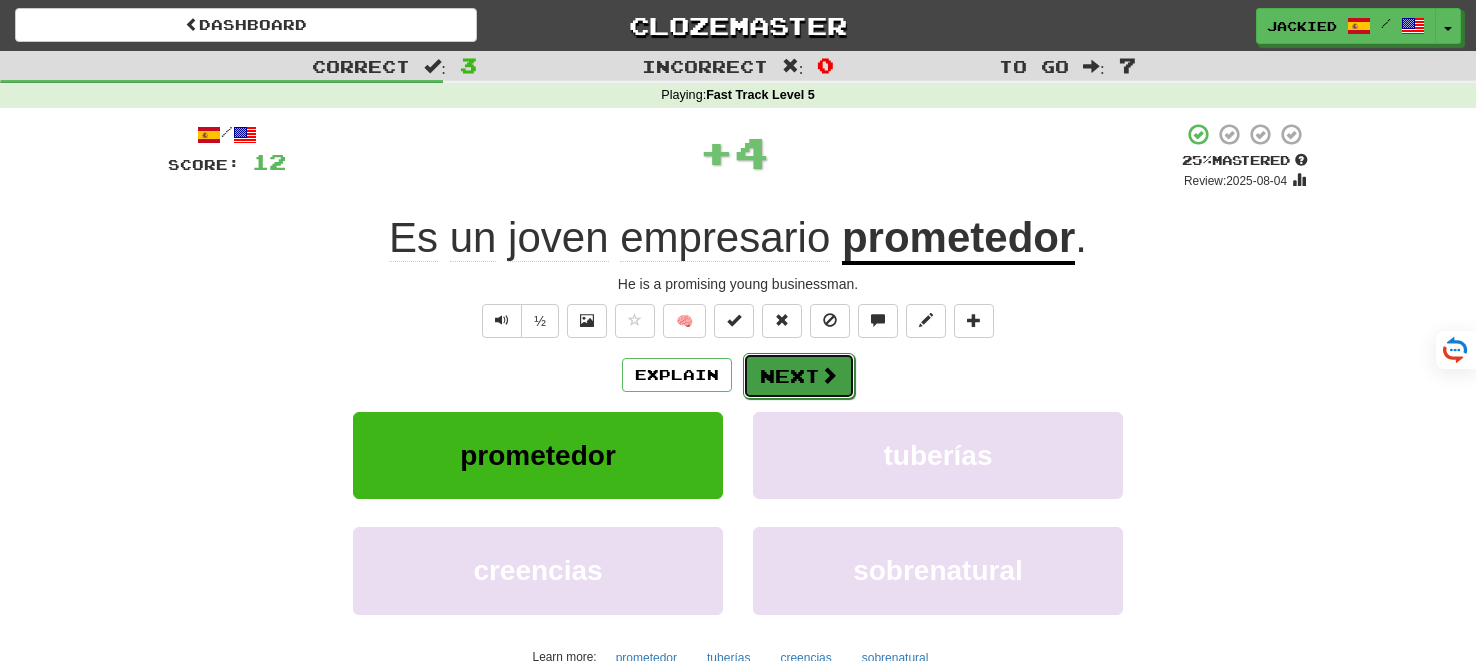 click on "Next" at bounding box center (799, 376) 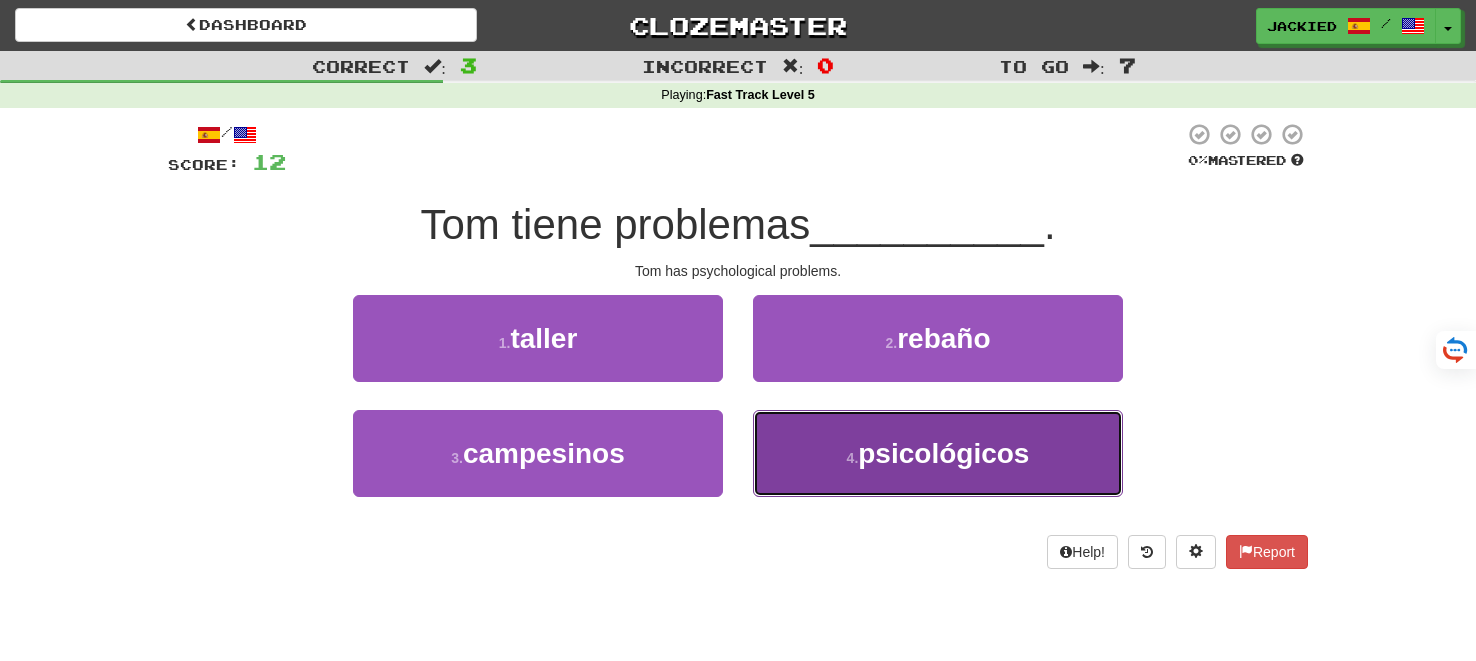 click on "4 .  psicológicos" at bounding box center [938, 453] 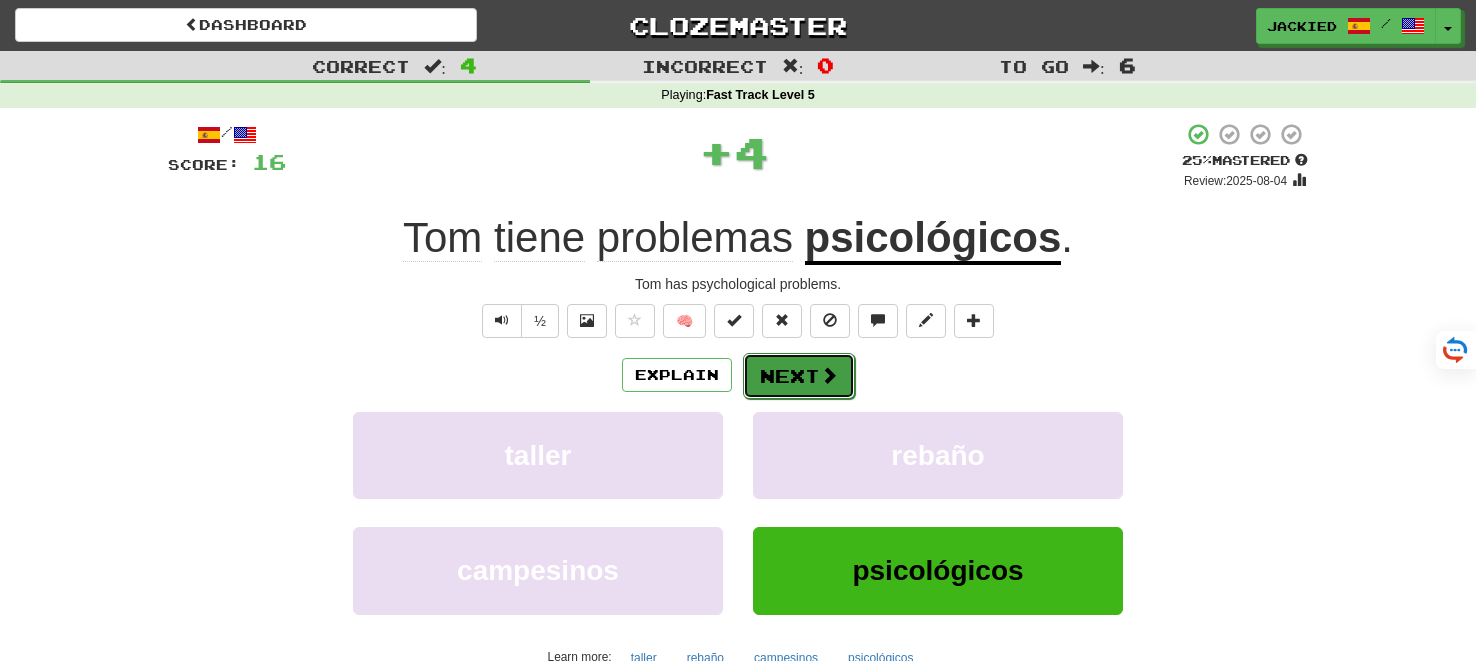 click on "Next" at bounding box center (799, 376) 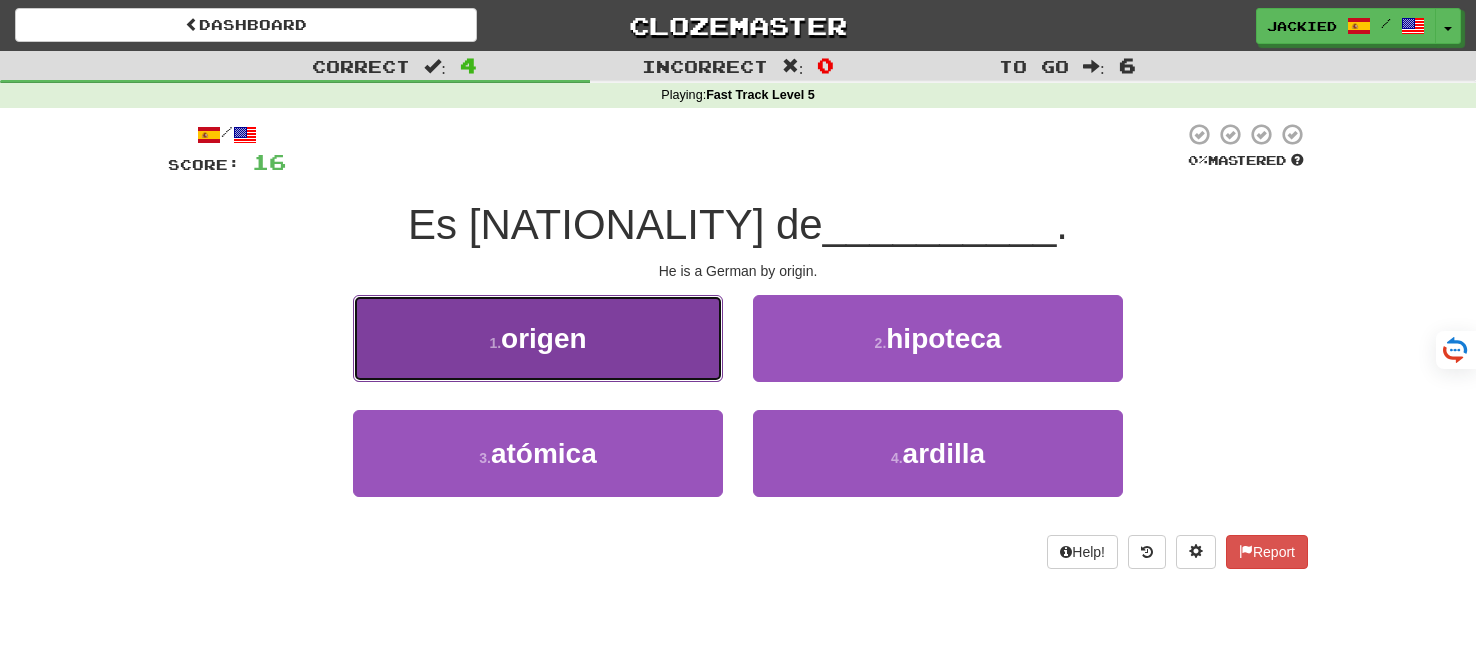 click on "1 .  origen" at bounding box center (538, 338) 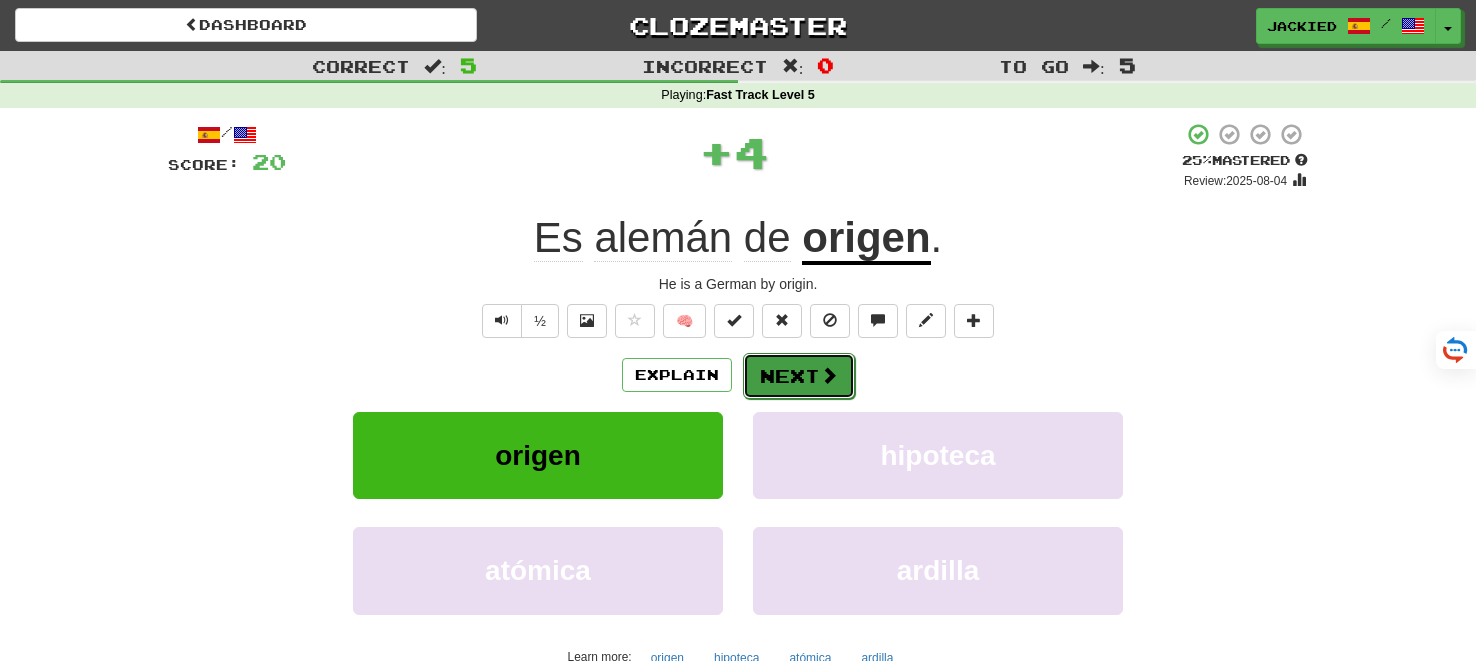 click on "Next" at bounding box center (799, 376) 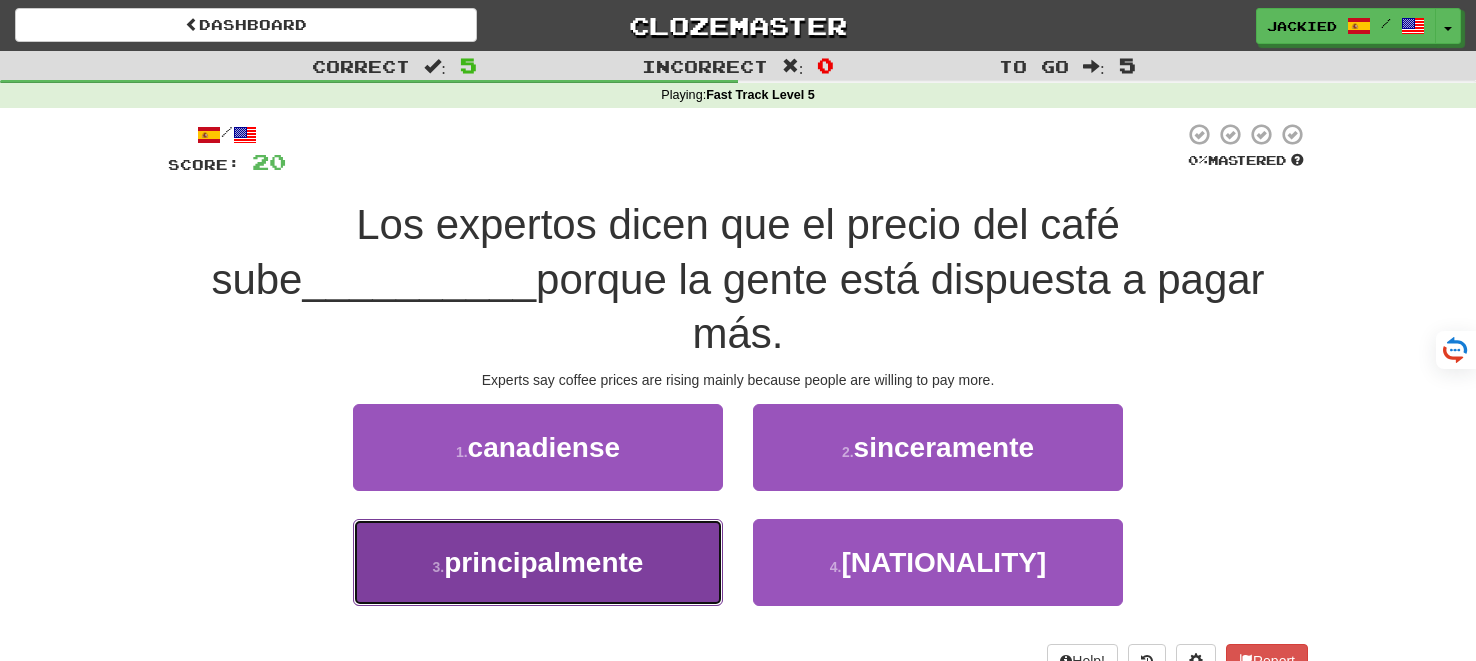click on "3 .  principalmente" at bounding box center (538, 562) 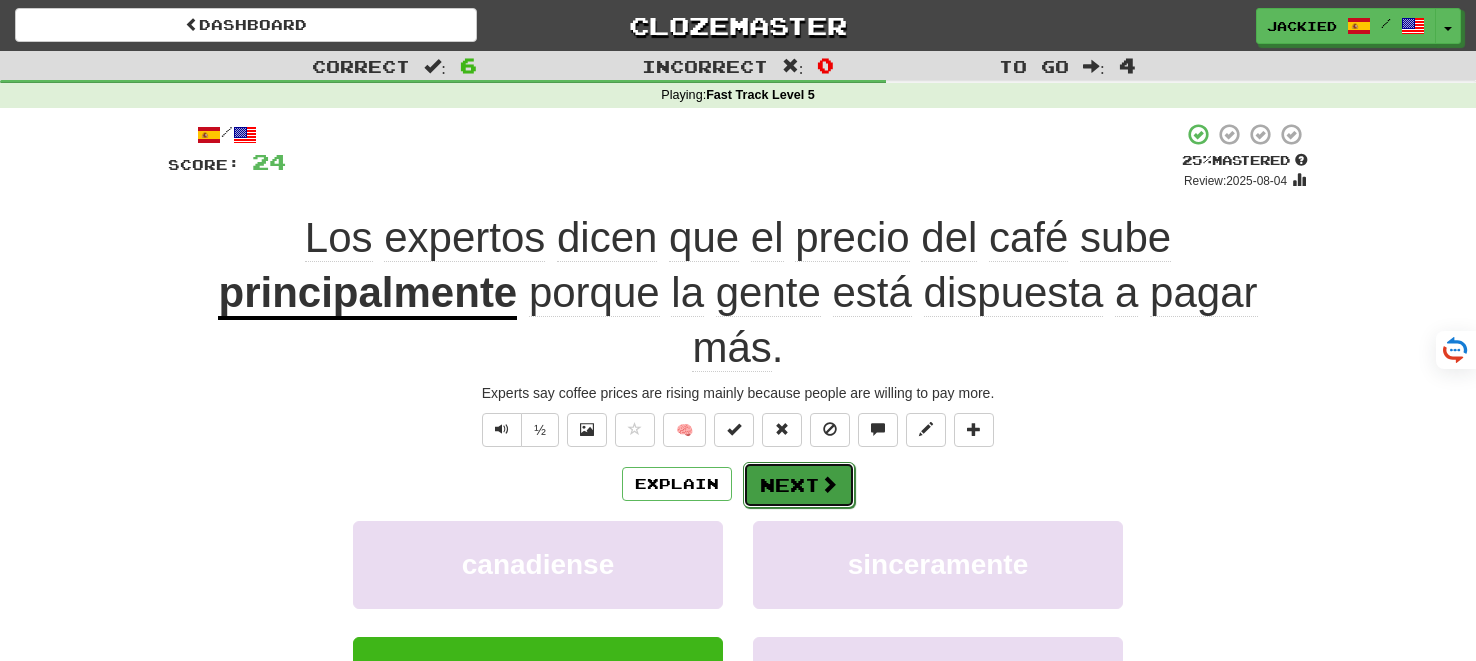 click on "Next" at bounding box center [799, 485] 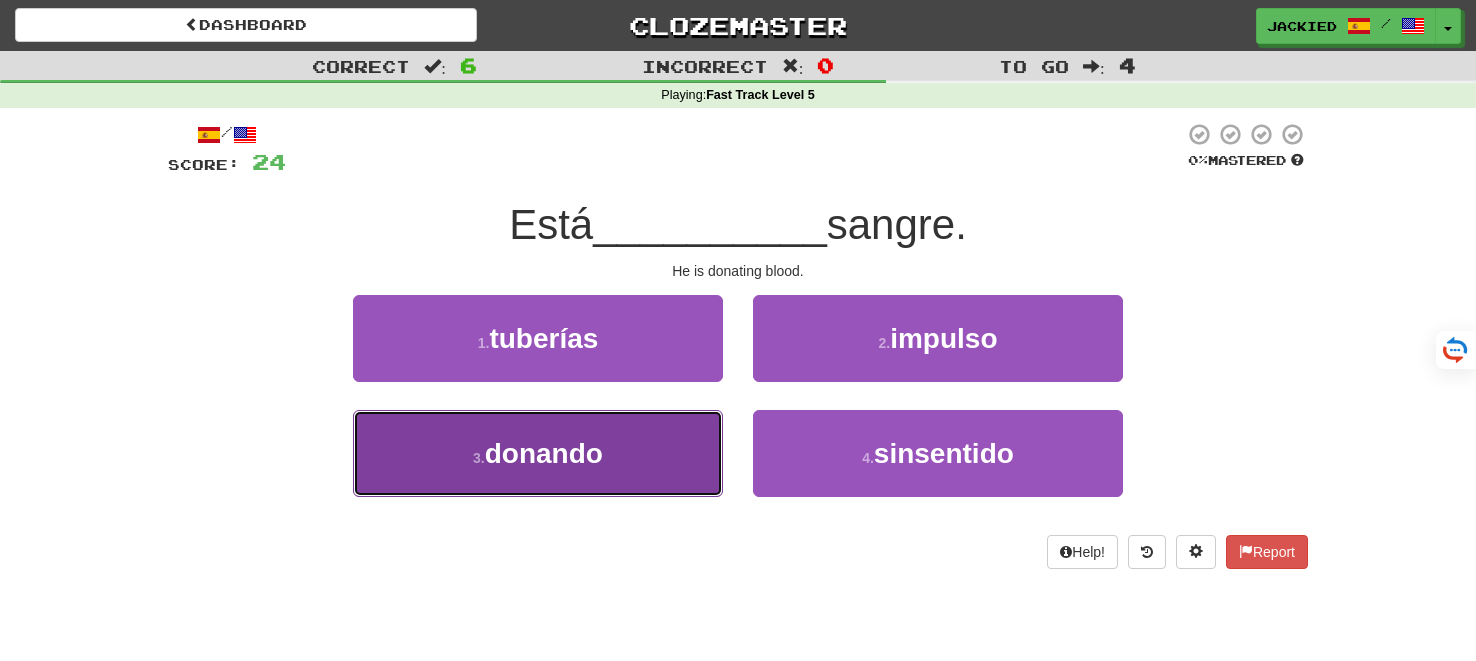click on "donando" at bounding box center [544, 453] 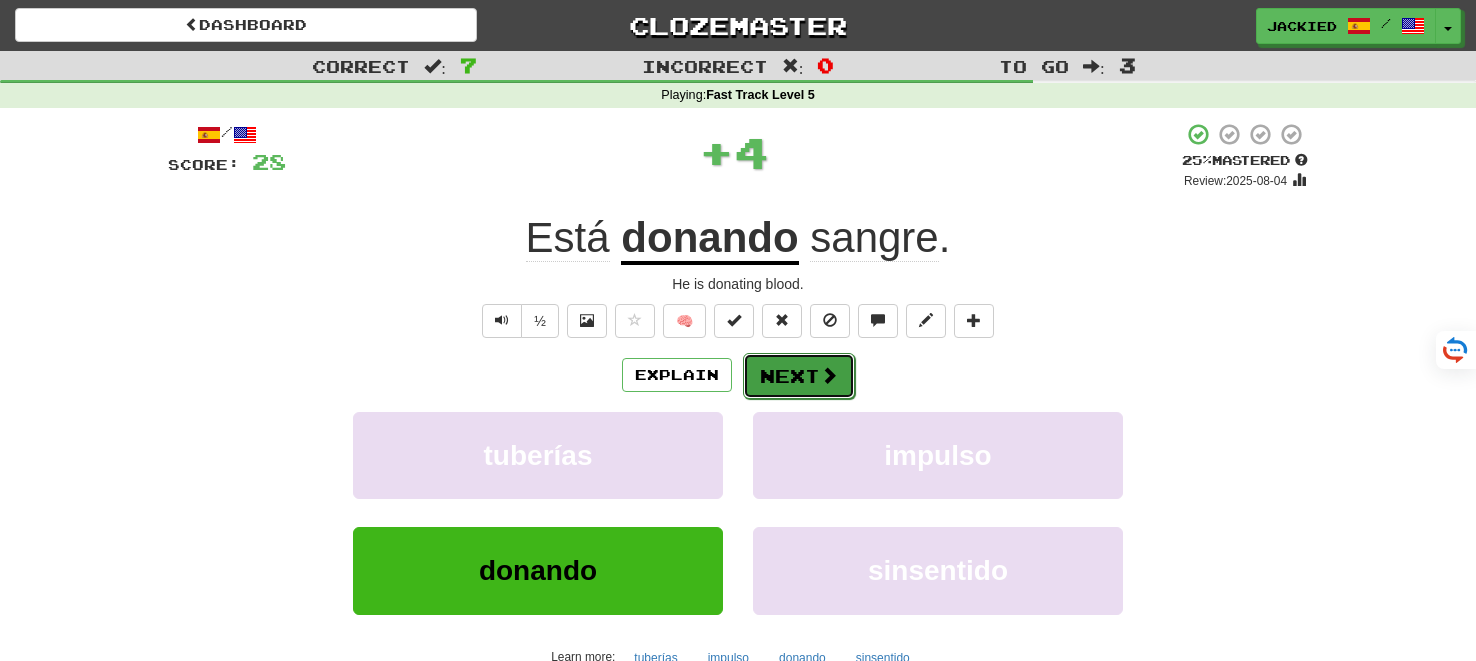 click on "Next" at bounding box center [799, 376] 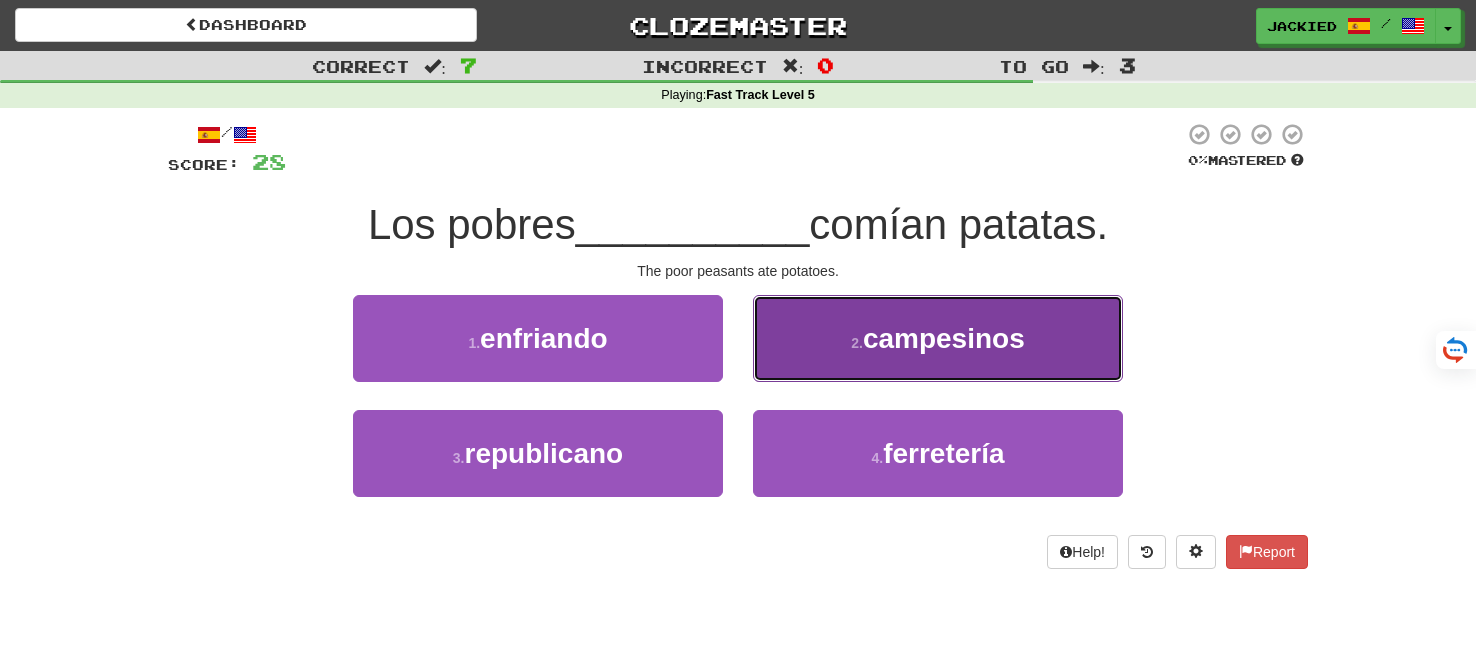 click on "2 .  campesinos" at bounding box center [938, 338] 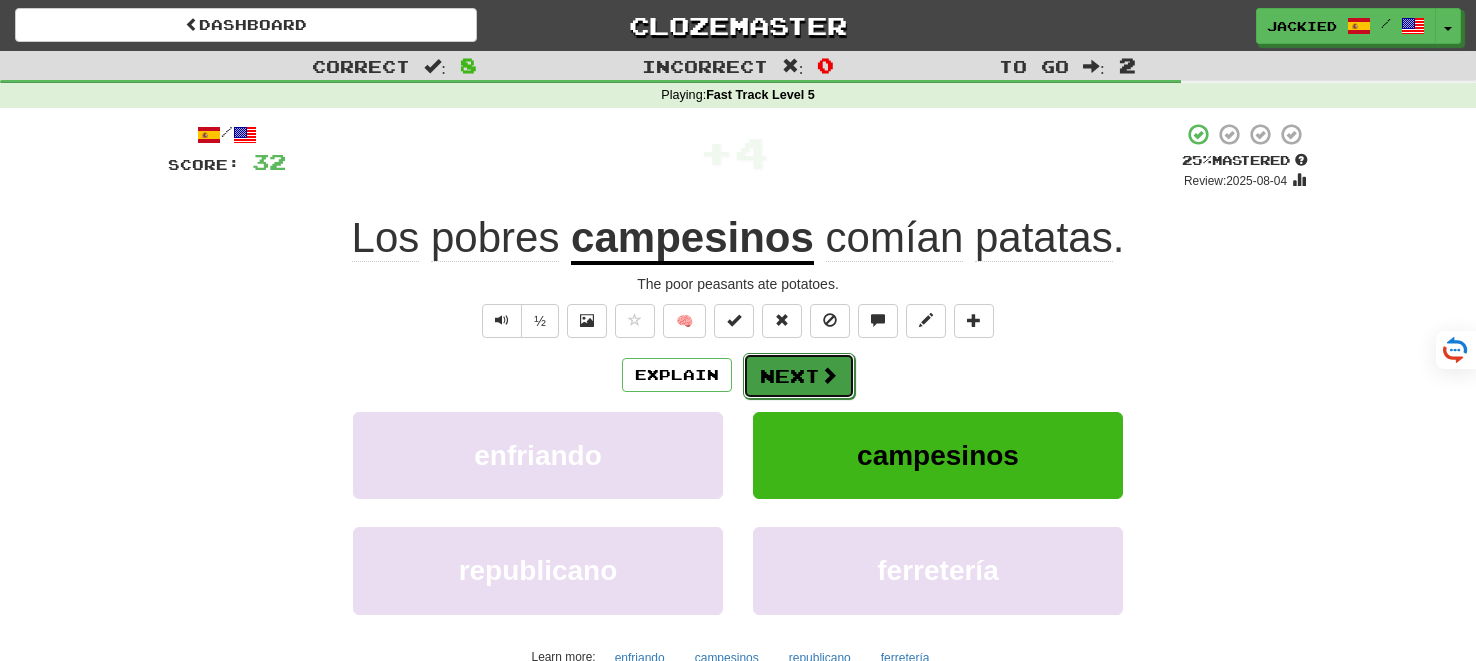click on "Next" at bounding box center (799, 376) 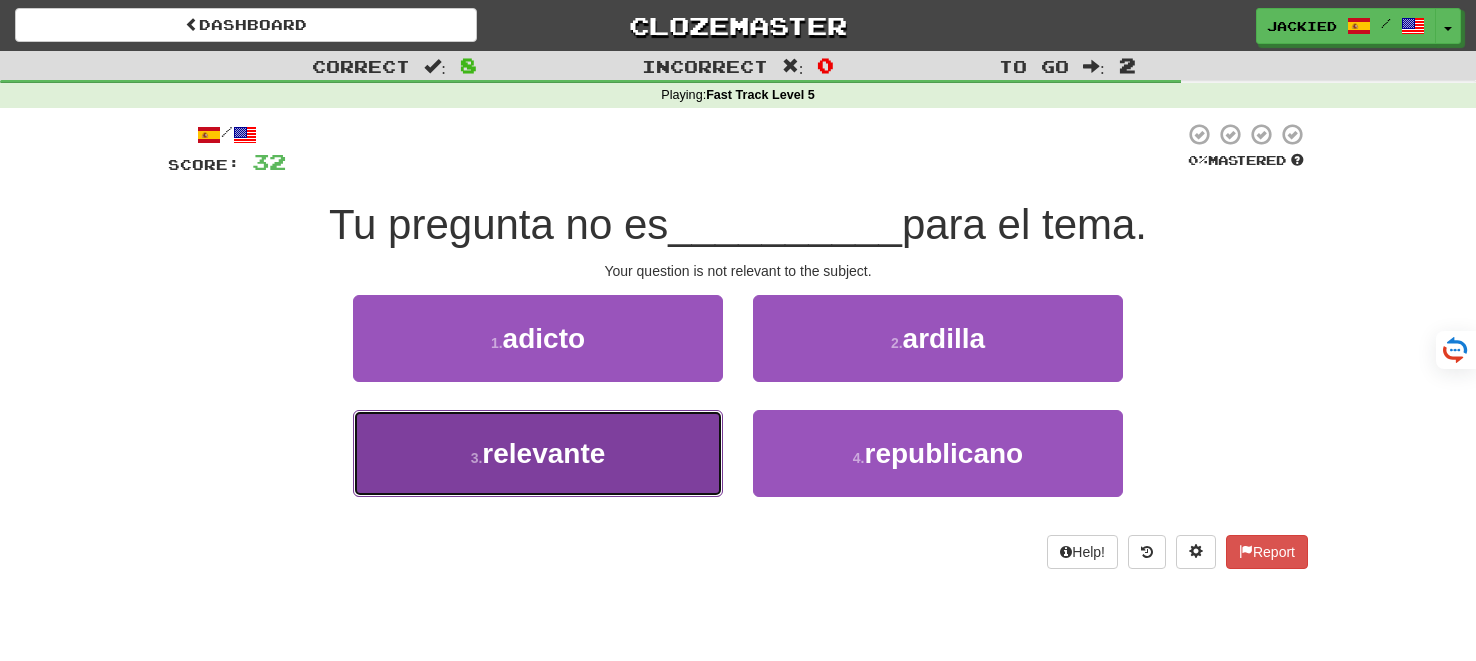 click on "relevante" at bounding box center (543, 453) 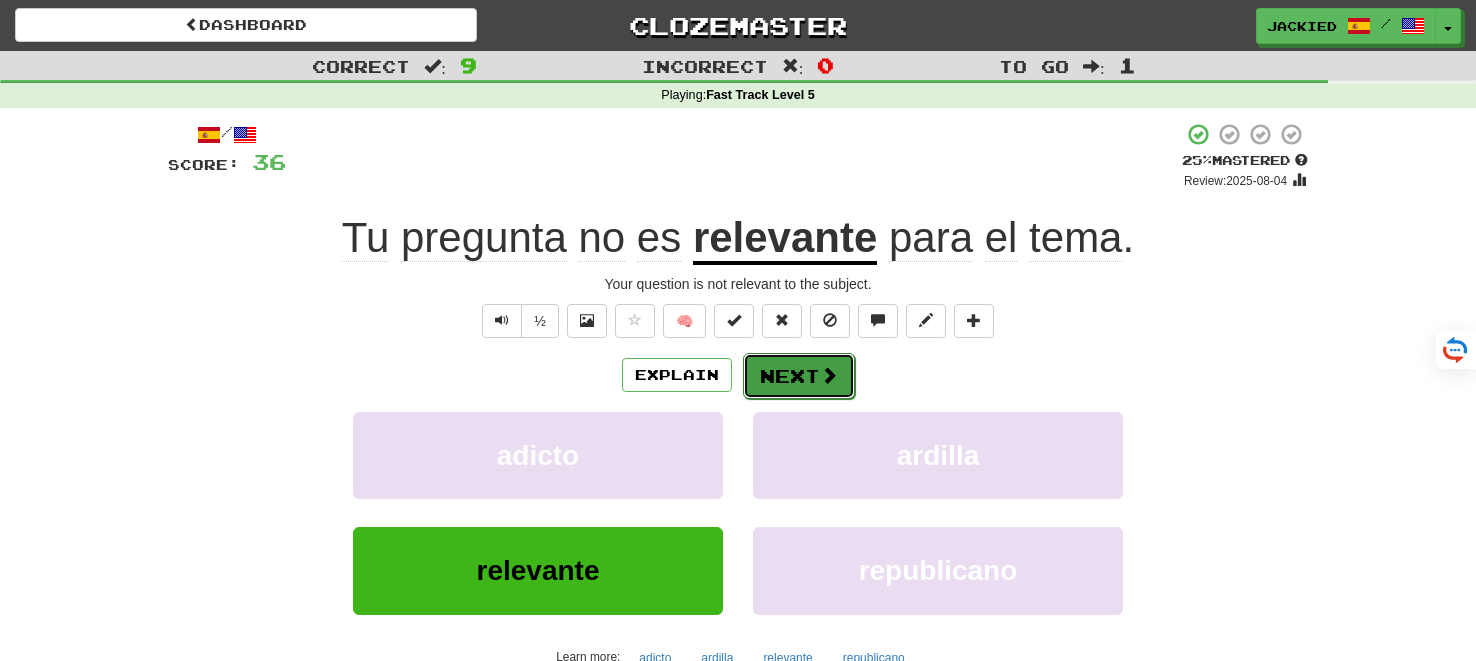 click on "Next" at bounding box center [799, 376] 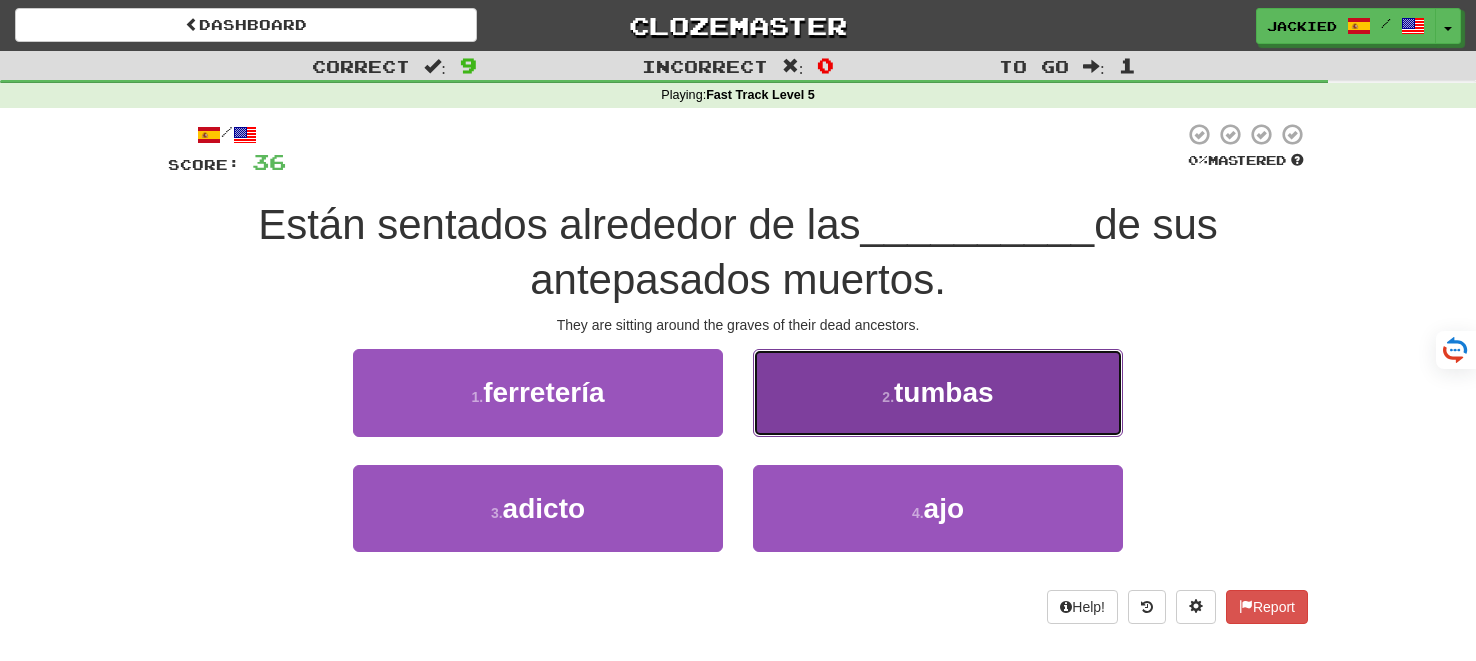 click on "2 .  tumbas" at bounding box center [938, 392] 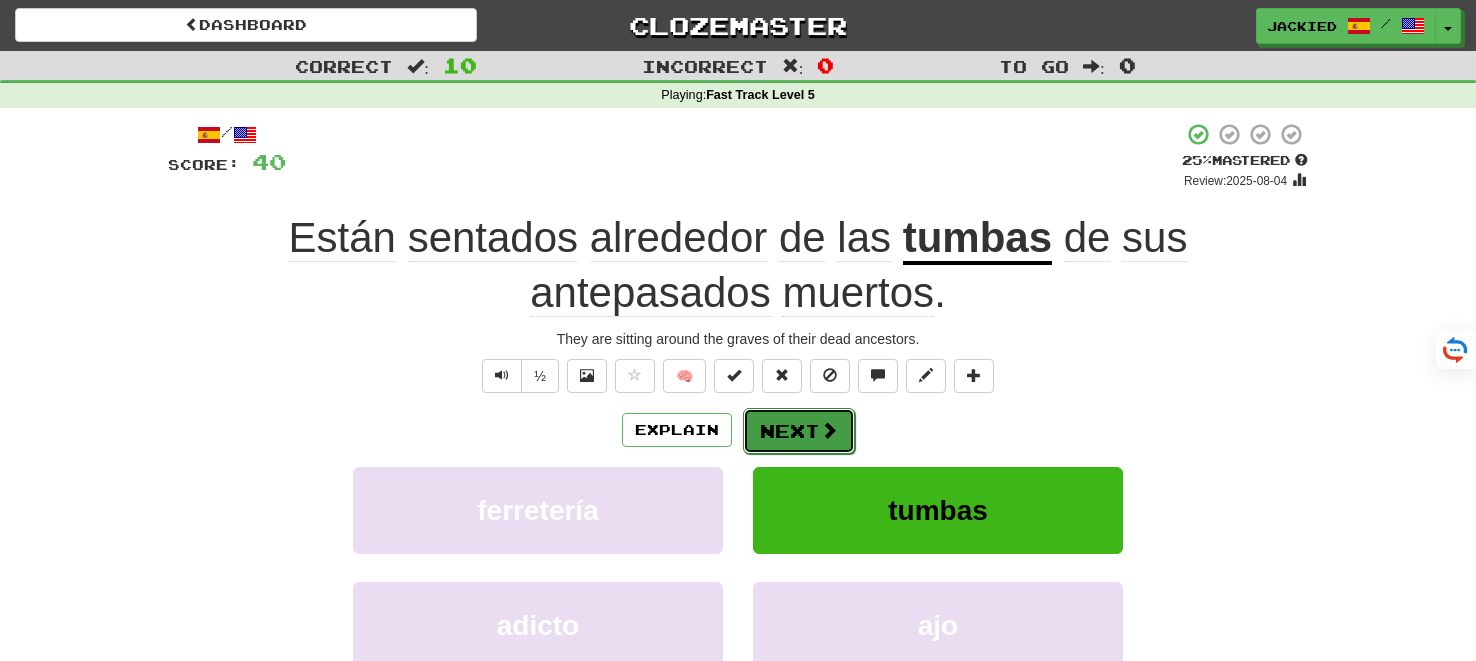click on "Next" at bounding box center (799, 431) 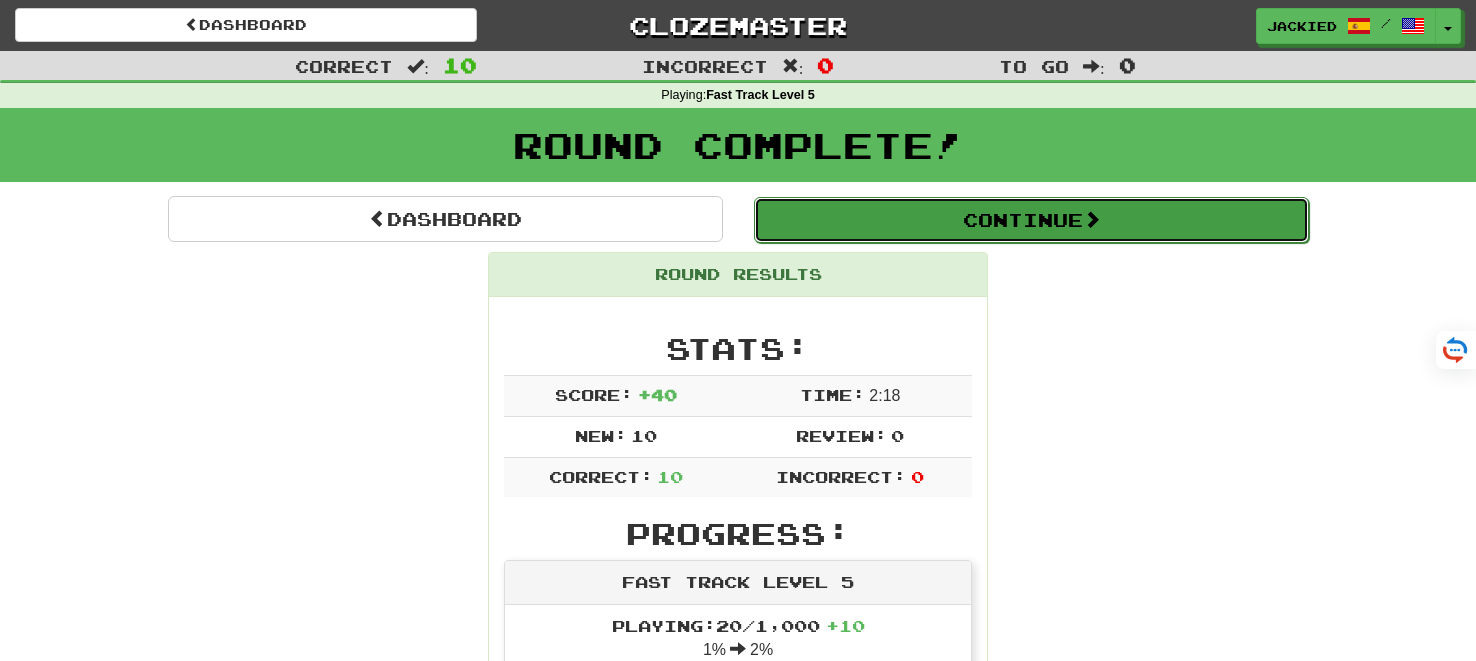 click on "Continue" at bounding box center [1031, 220] 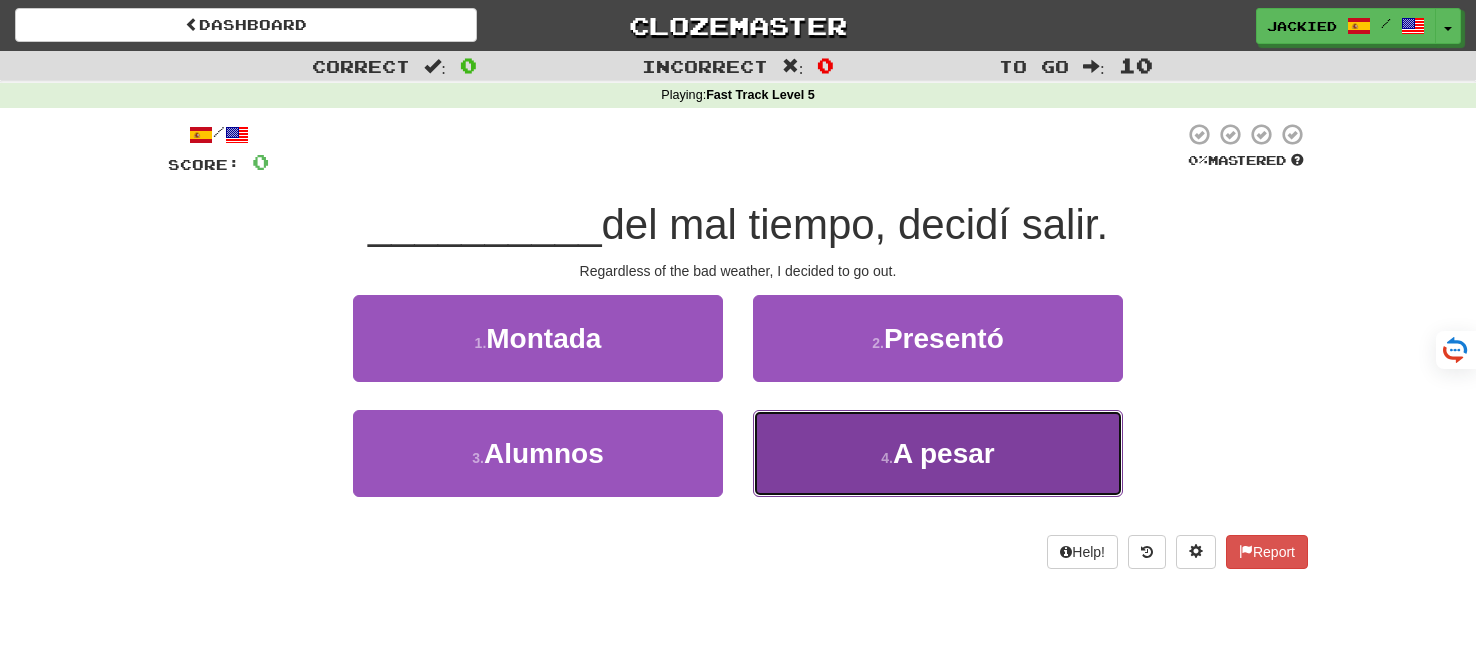 click on "4 .  A pesar" at bounding box center [938, 453] 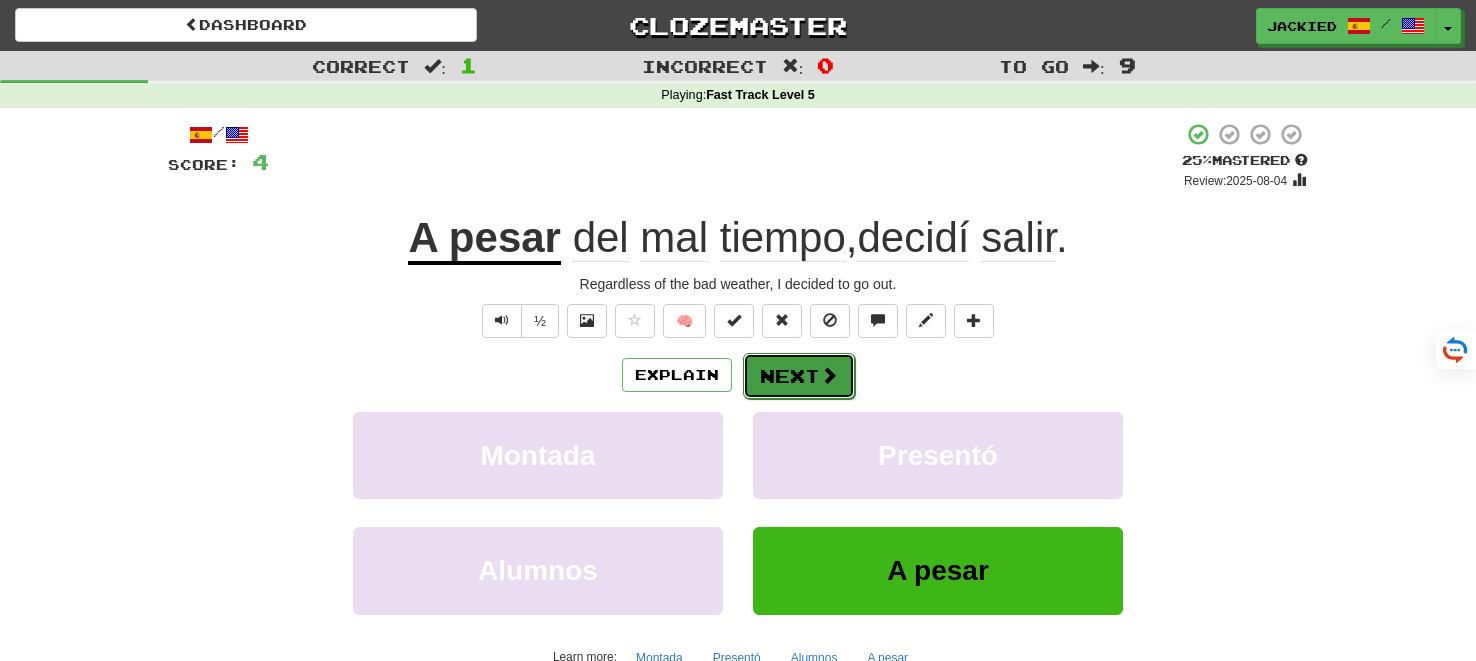 click on "Next" at bounding box center [799, 376] 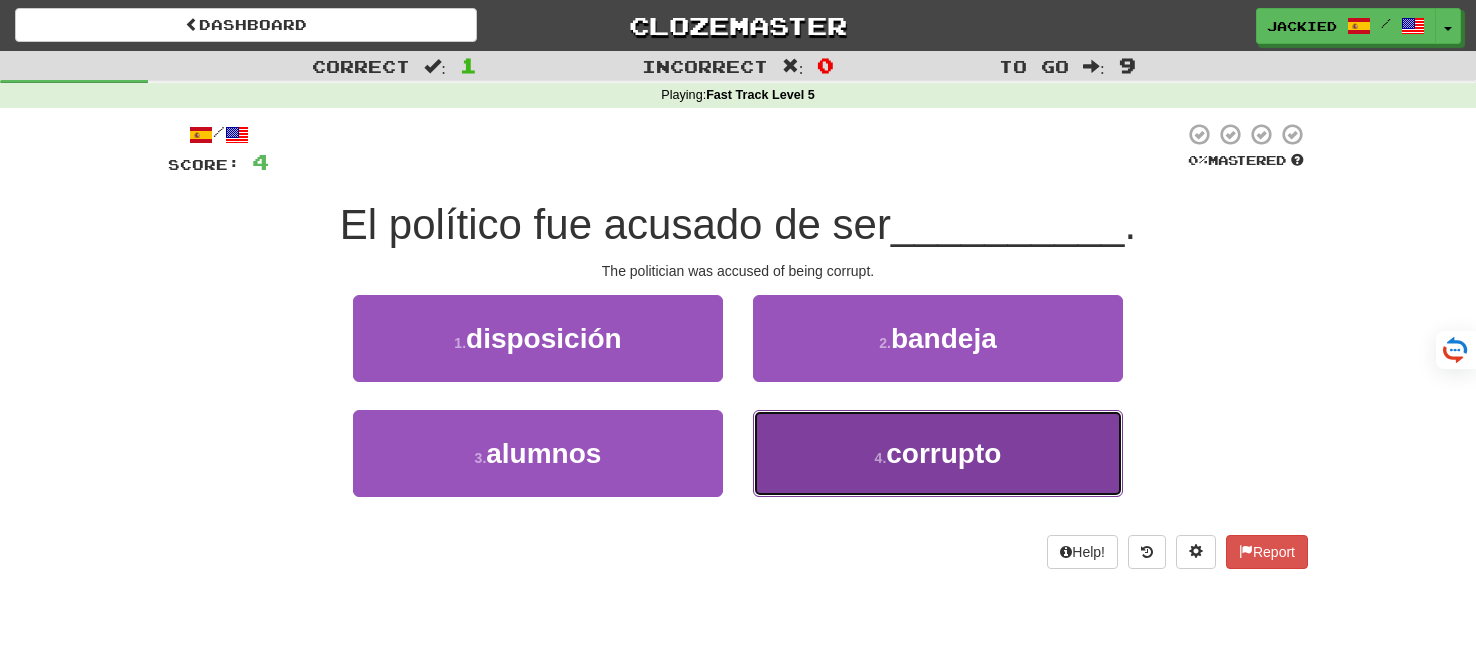 click on "4 .  corrupto" at bounding box center [938, 453] 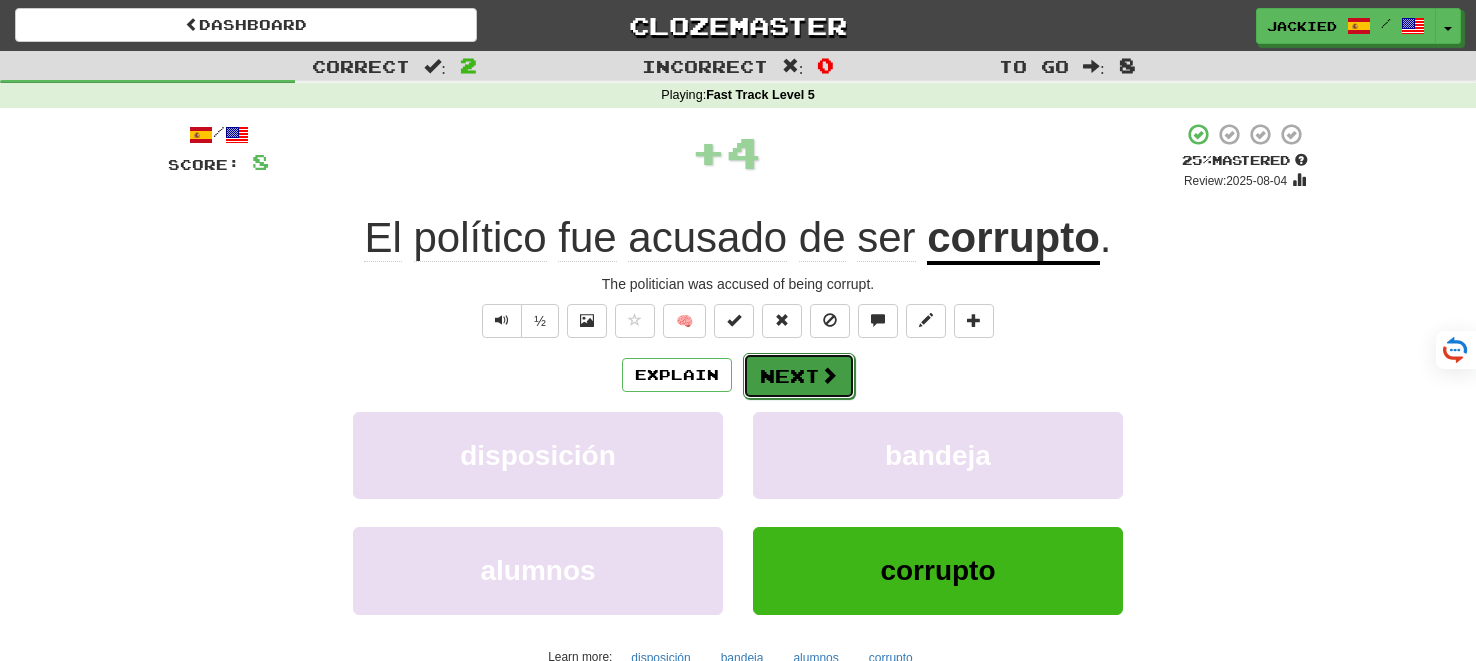 click on "Next" at bounding box center [799, 376] 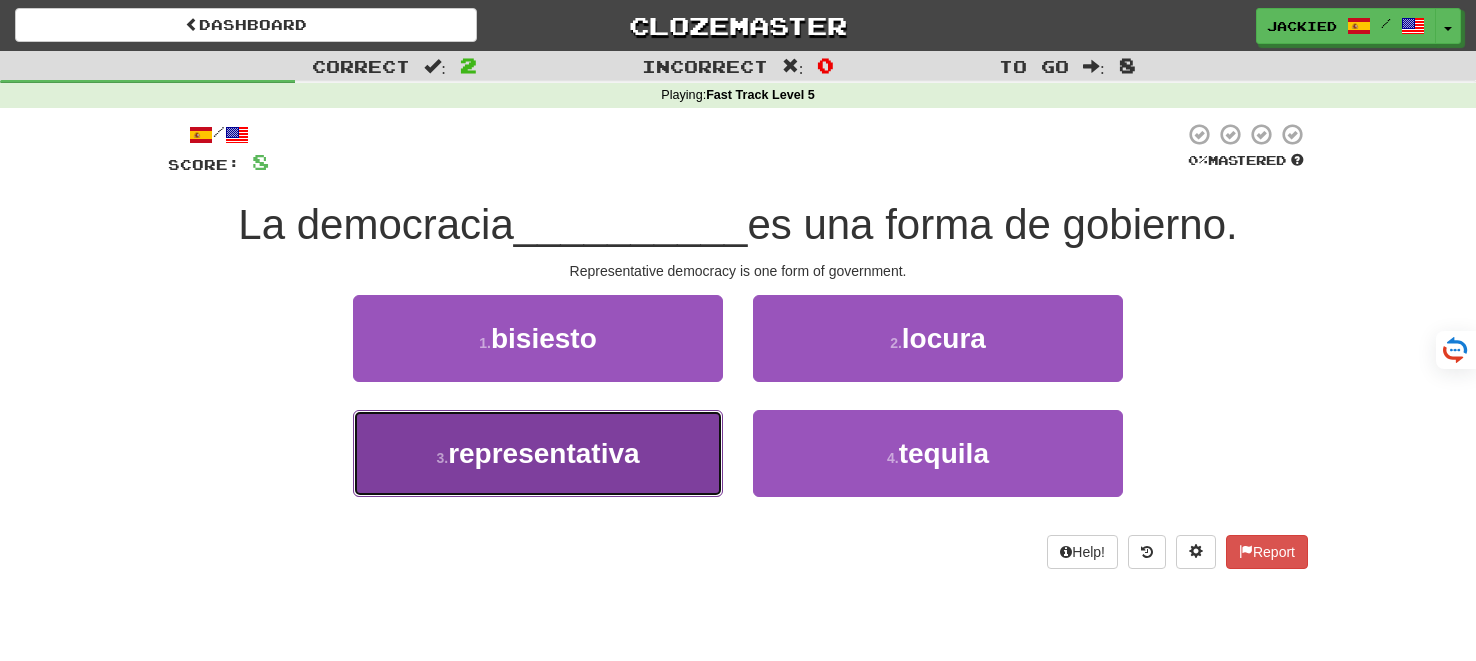 click on "3 .  representativa" at bounding box center [538, 453] 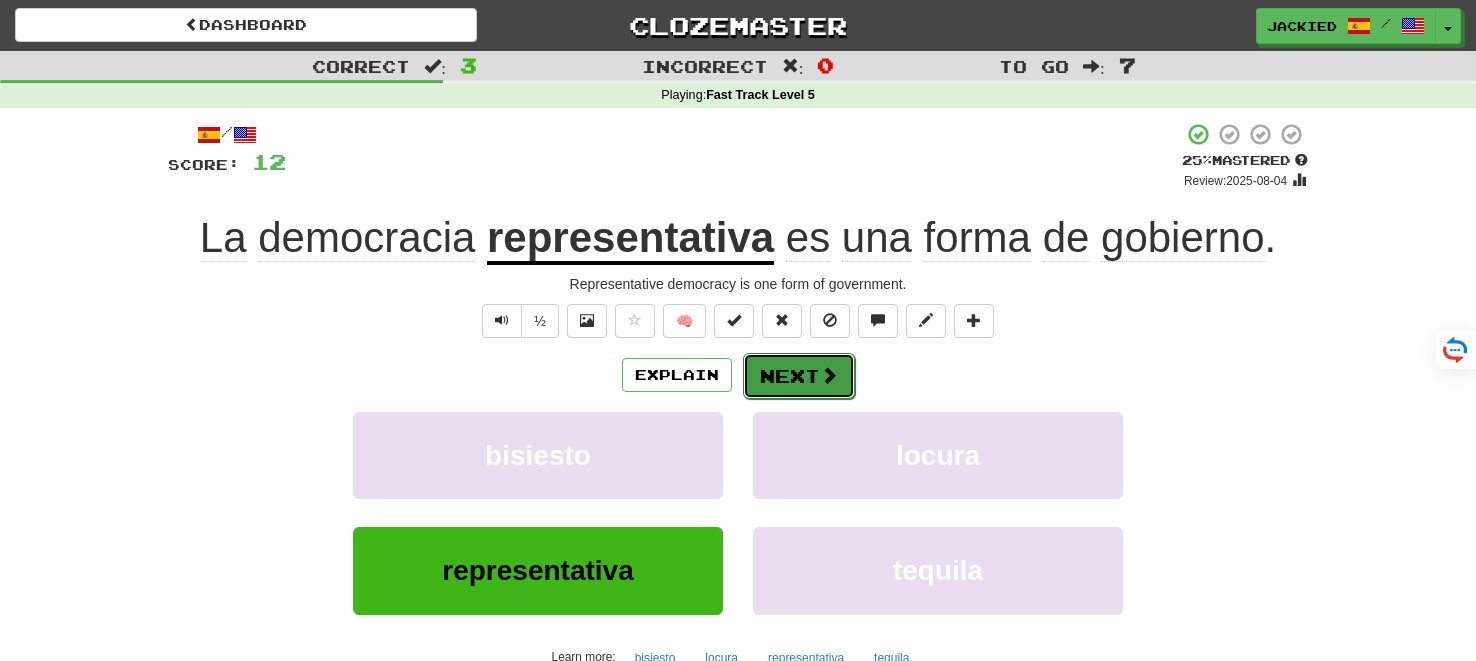 click on "Next" at bounding box center (799, 376) 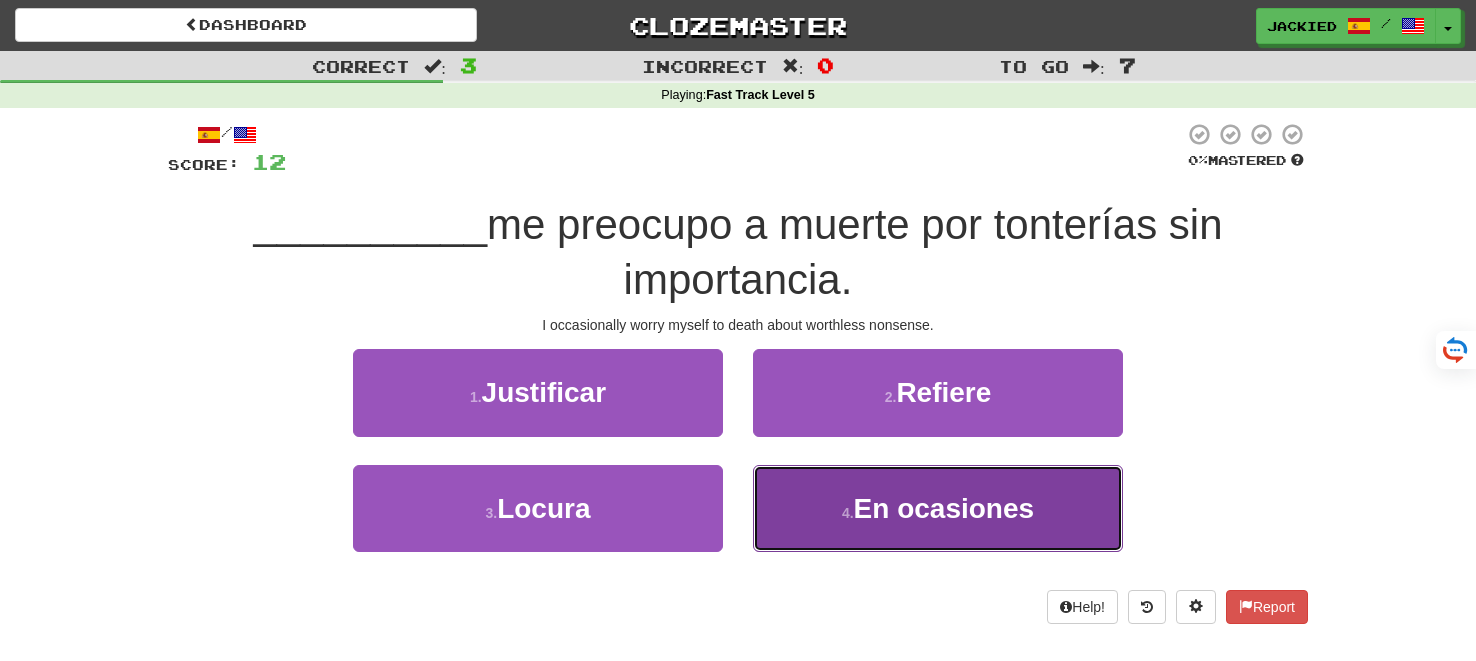 click on "4 .  En ocasiones" at bounding box center [938, 508] 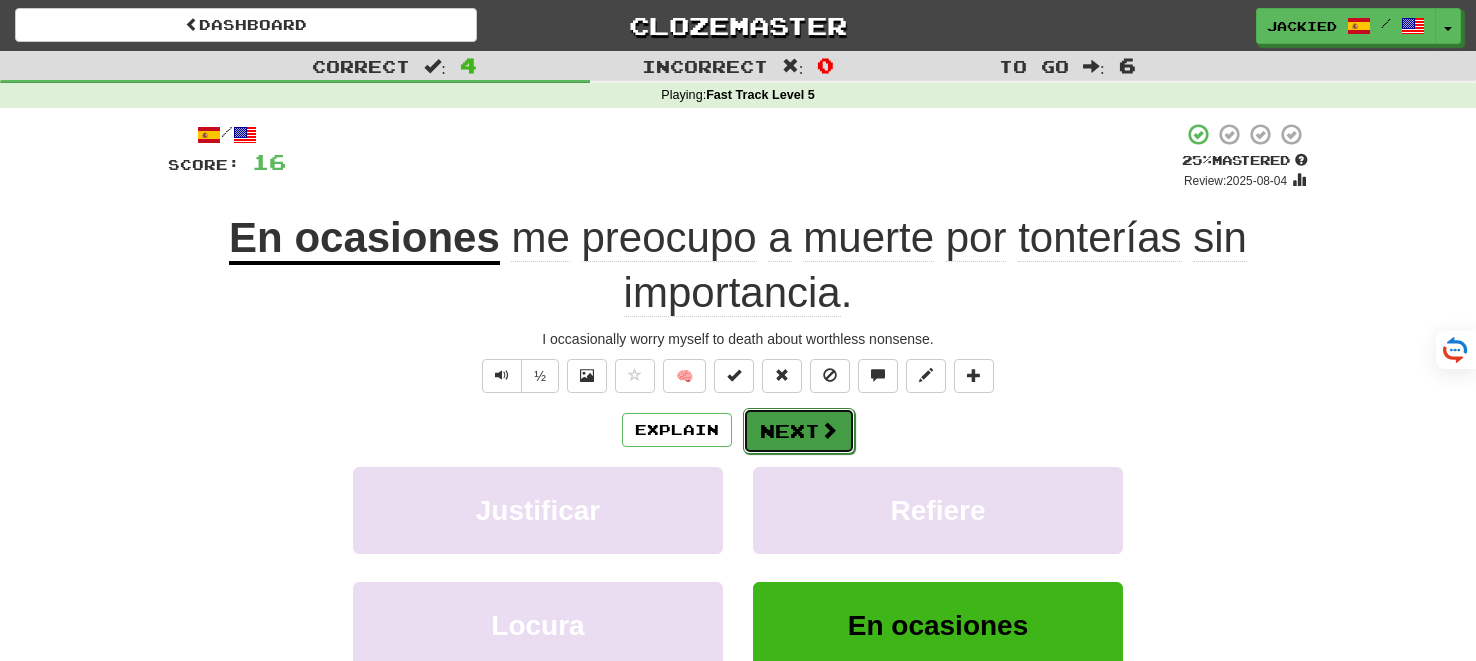 click on "Next" at bounding box center [799, 431] 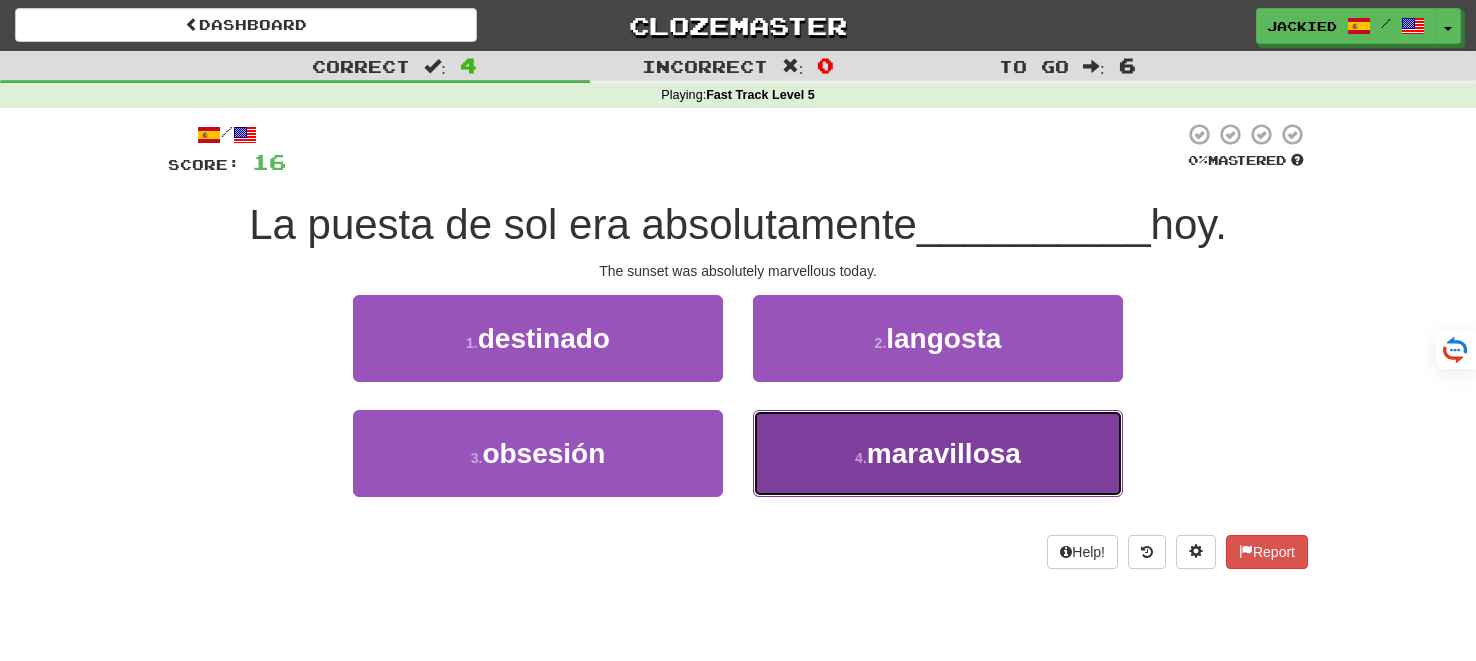 click on "4 .  maravillosa" at bounding box center (938, 453) 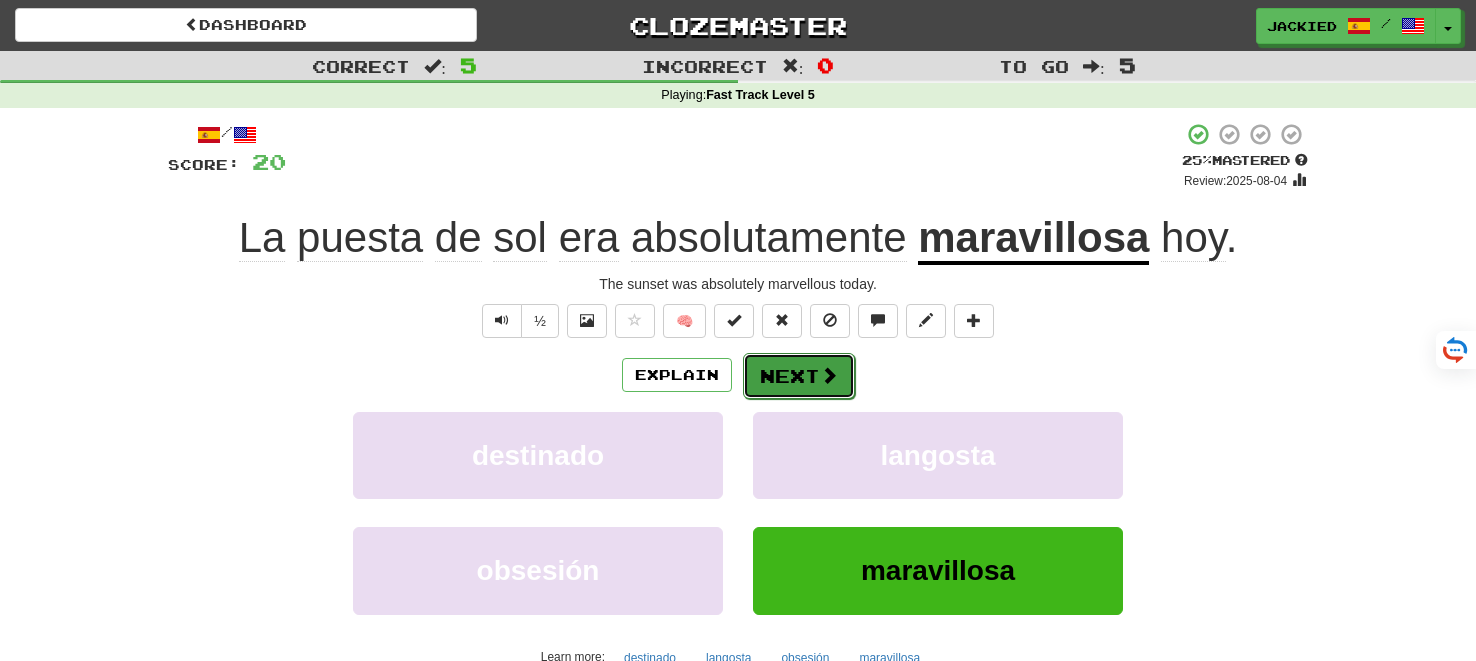 click on "Next" at bounding box center [799, 376] 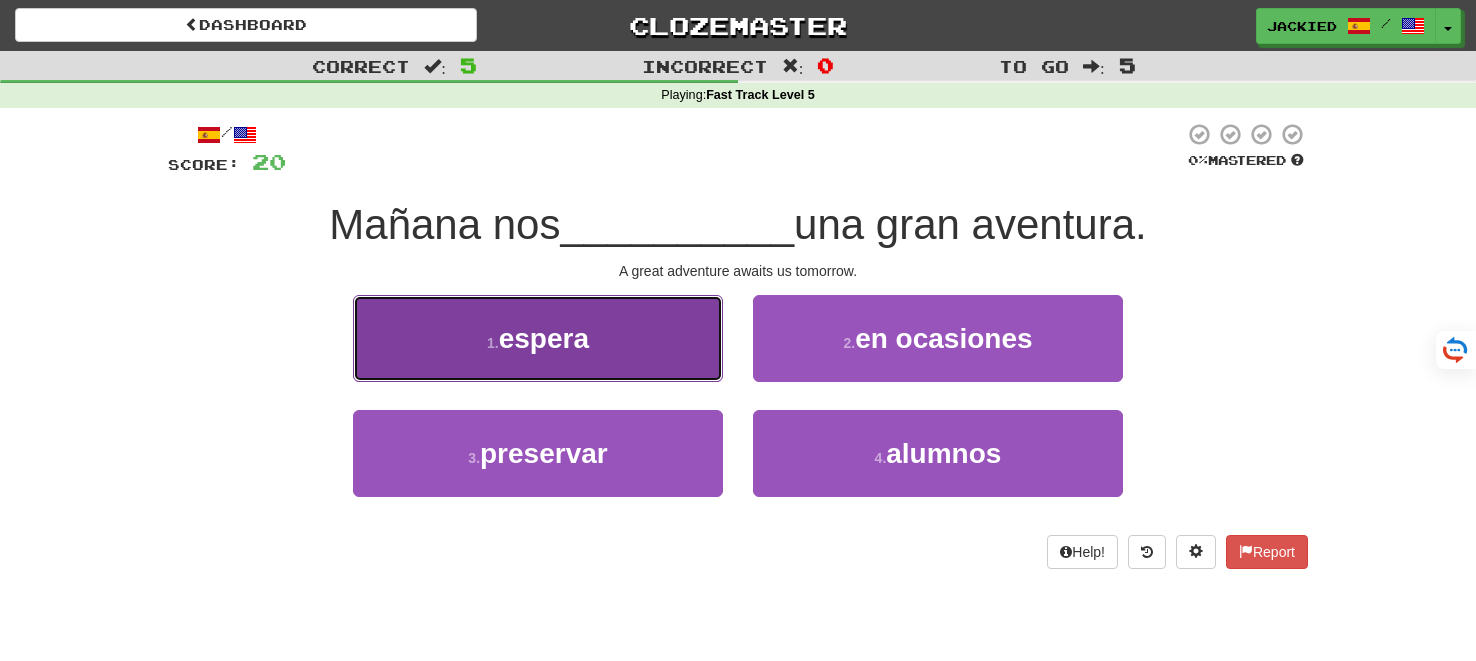 click on "1 .  espera" at bounding box center [538, 338] 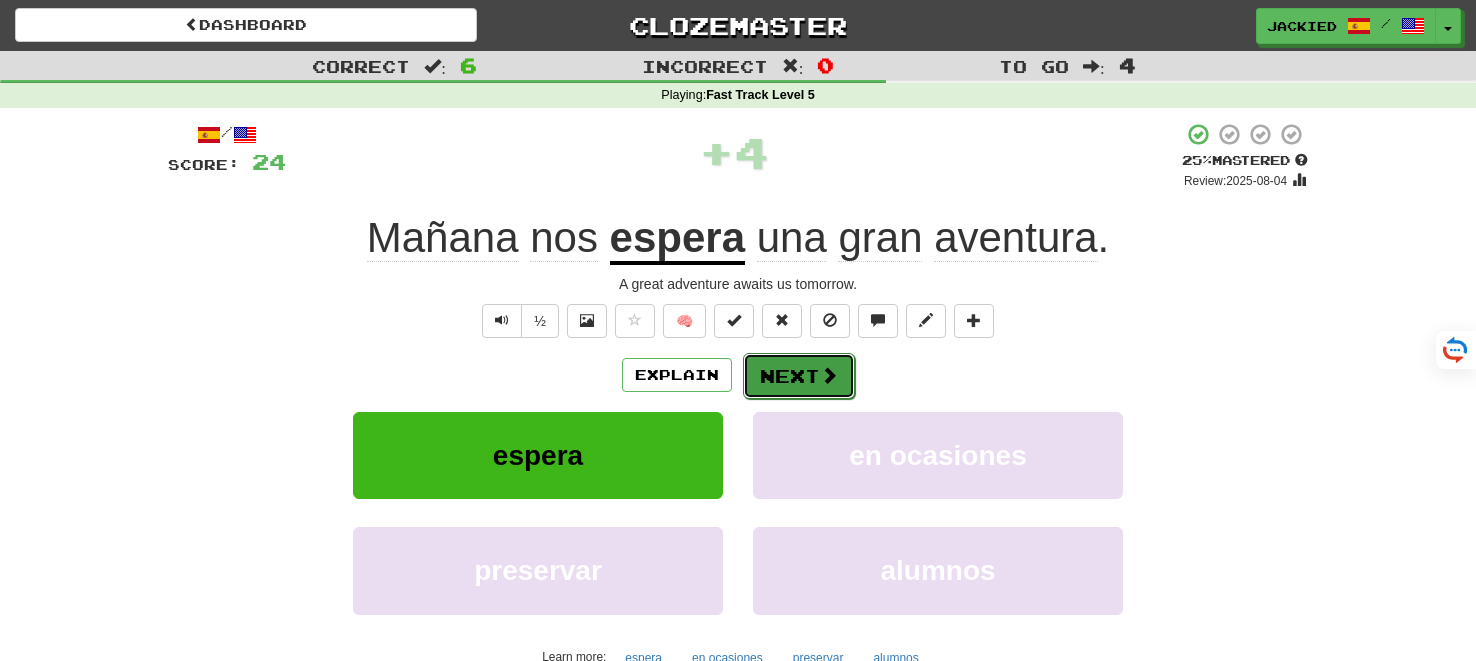 click on "Next" at bounding box center (799, 376) 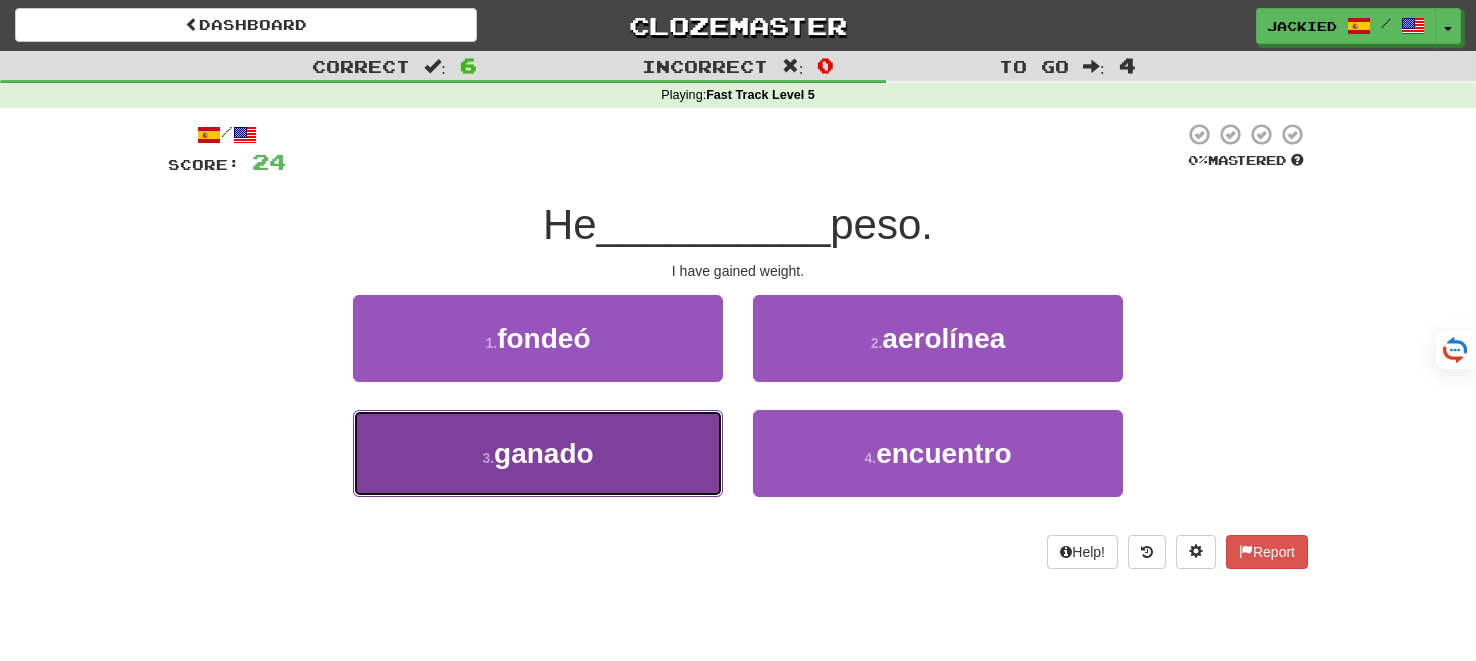 click on "3 .  ganado" at bounding box center [538, 453] 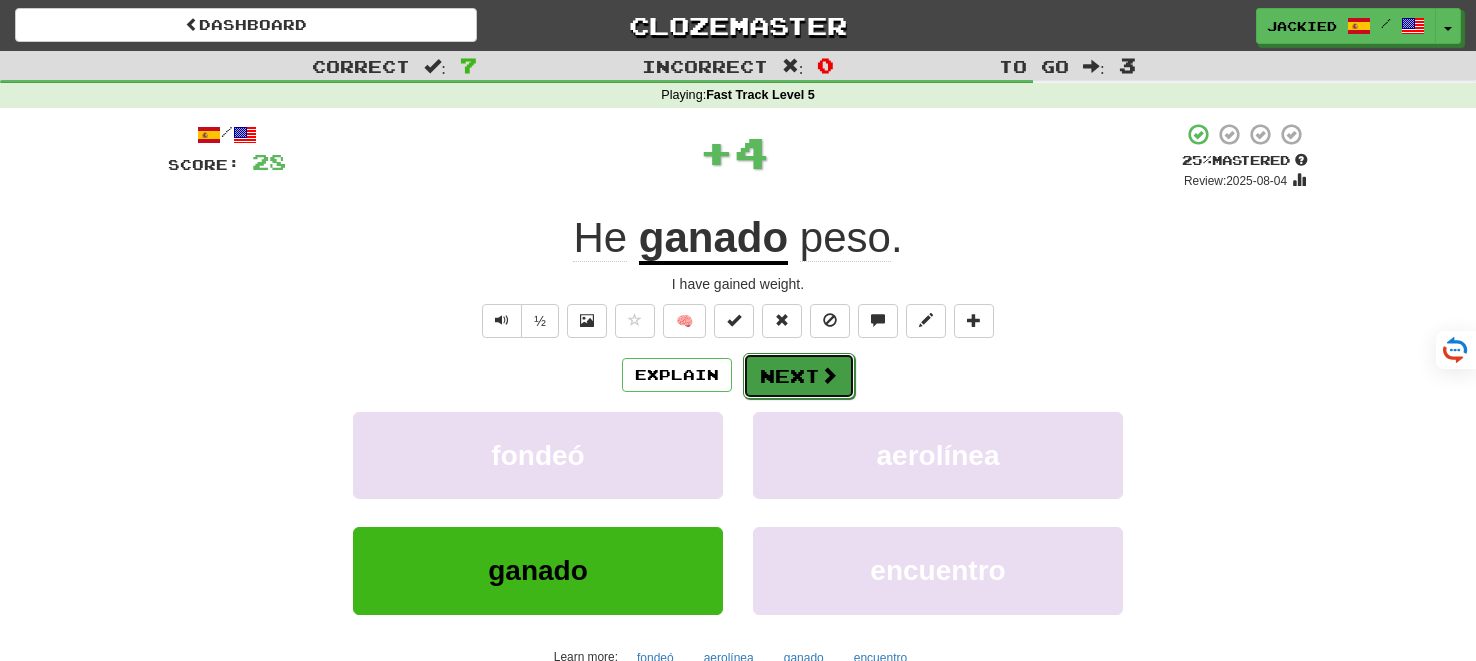 click on "Next" at bounding box center (799, 376) 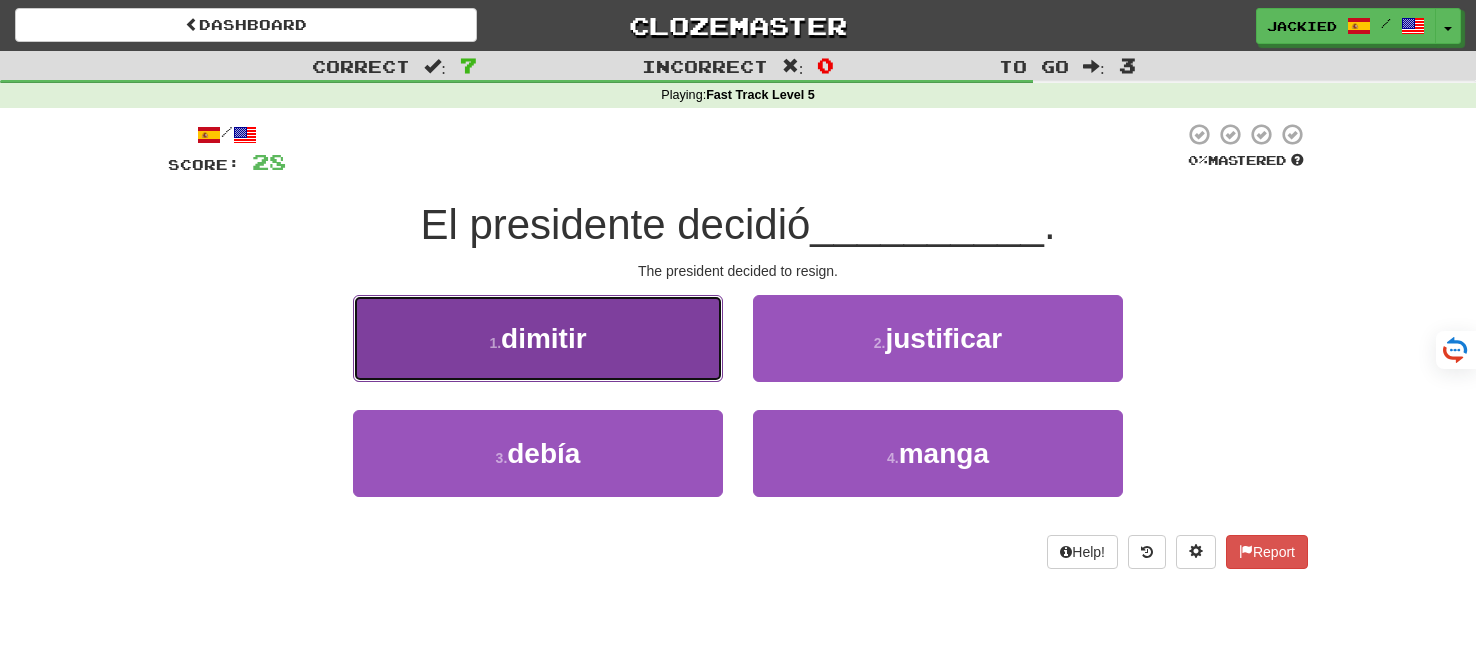 click on "1 .  dimitir" at bounding box center [538, 338] 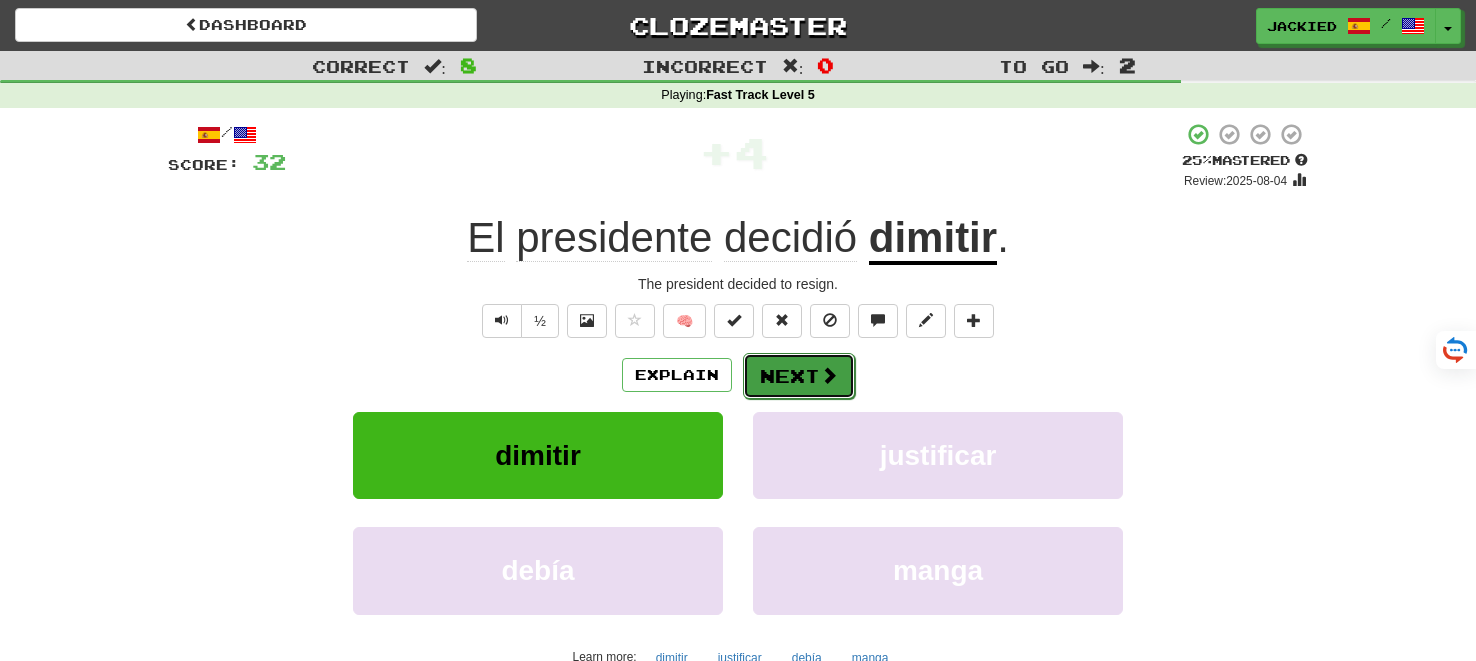 click on "Next" at bounding box center (799, 376) 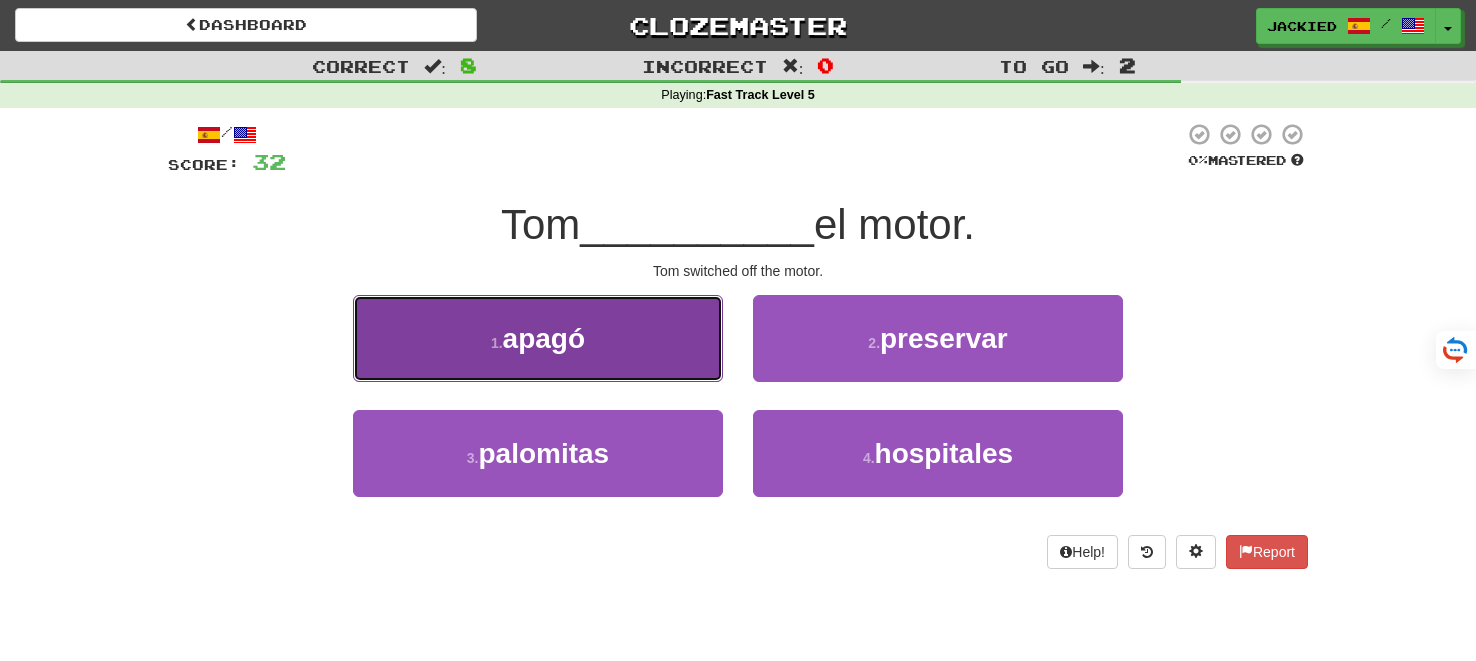 click on "1 .  apagó" at bounding box center (538, 338) 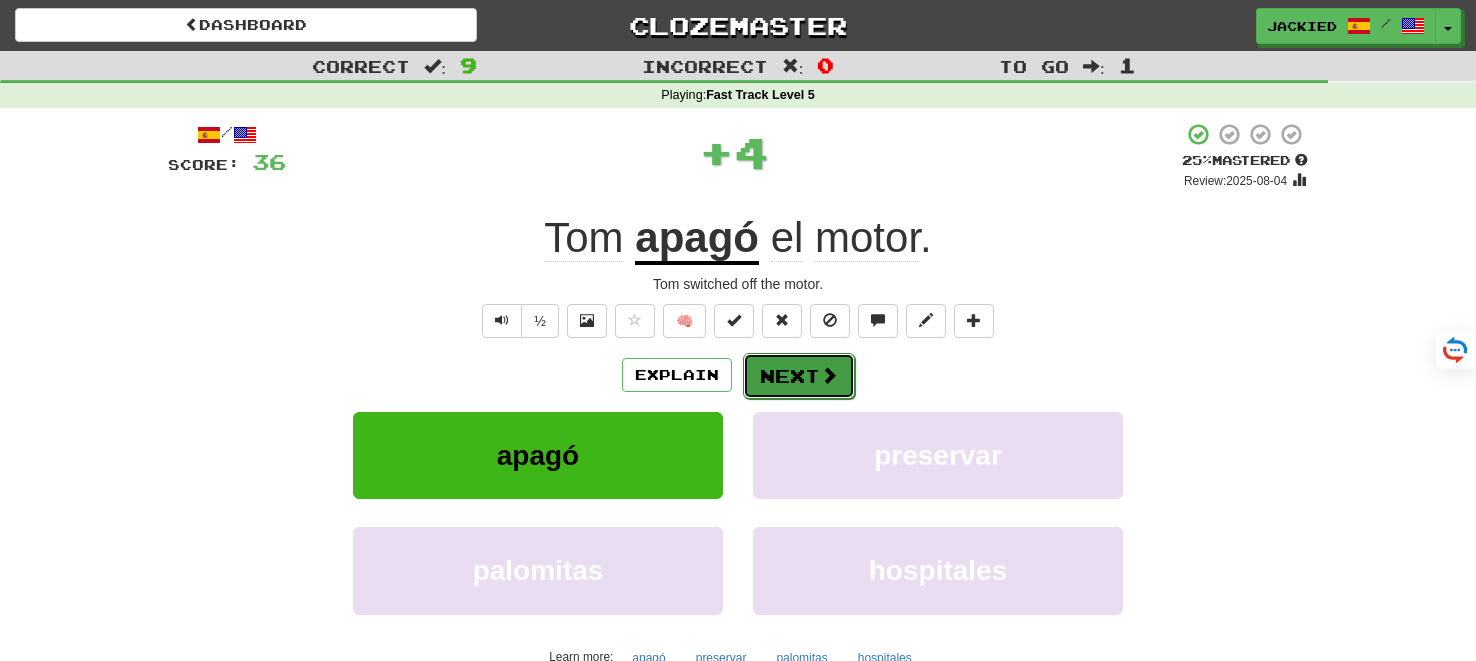 click on "Next" at bounding box center [799, 376] 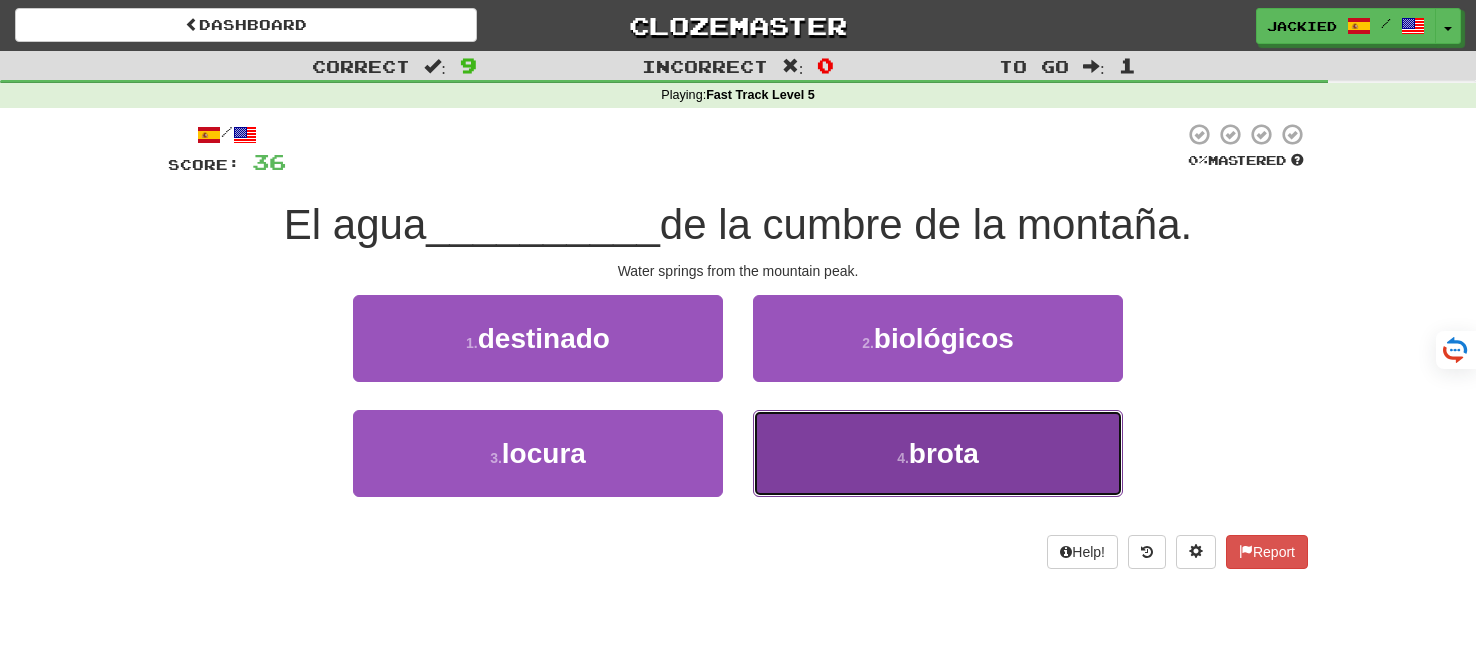 click on "4 .  brota" at bounding box center [938, 453] 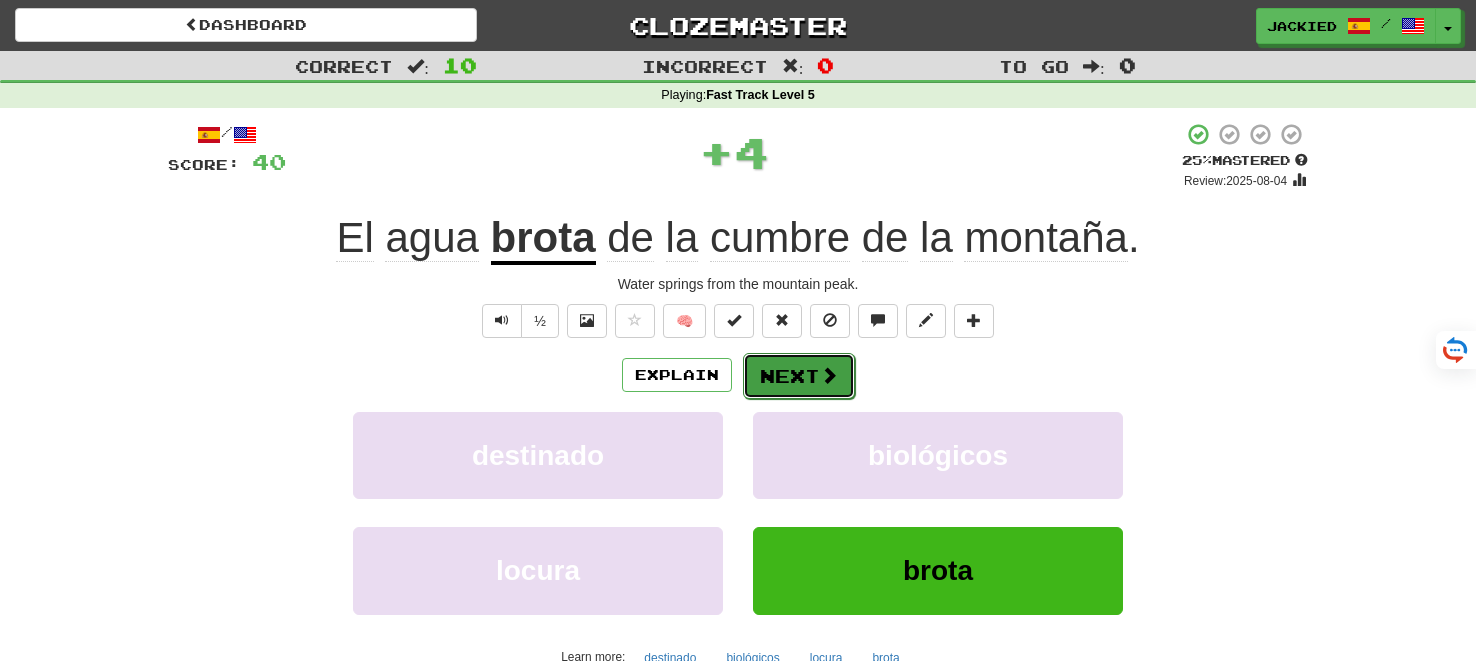 click on "Next" at bounding box center (799, 376) 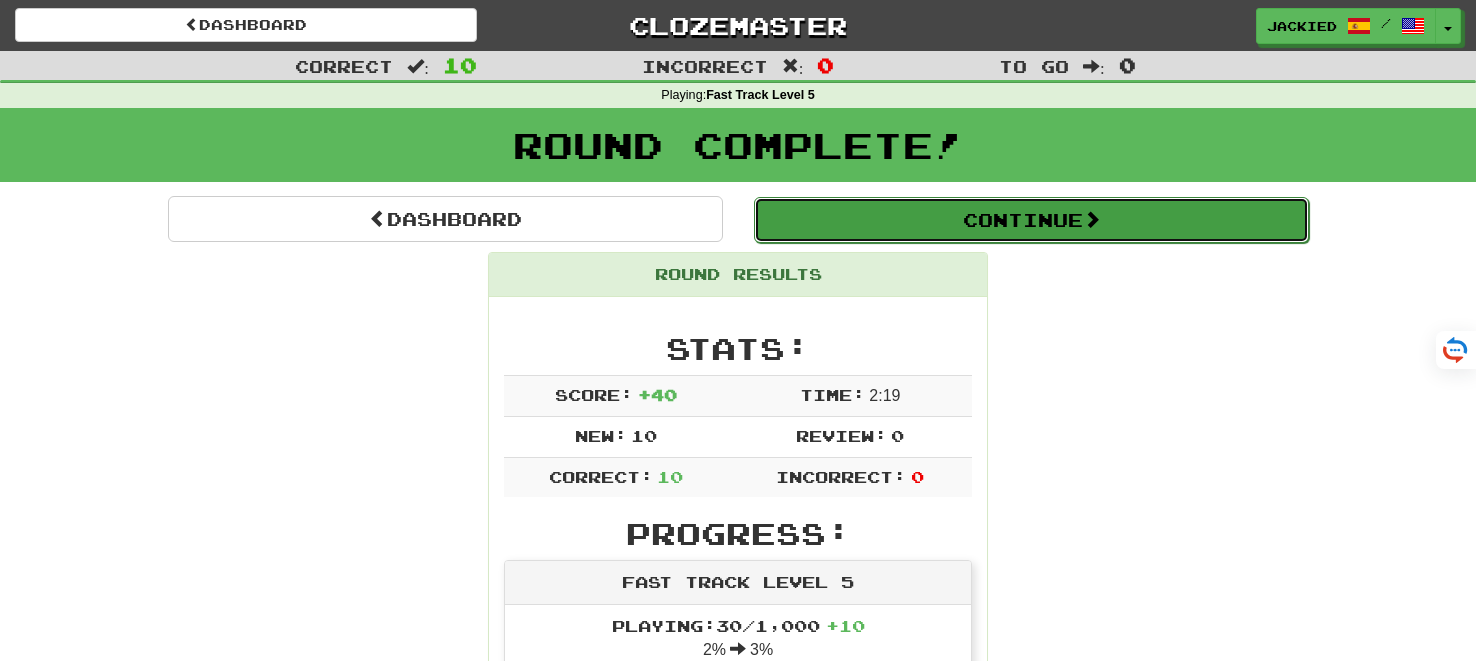 click on "Continue" at bounding box center [1031, 220] 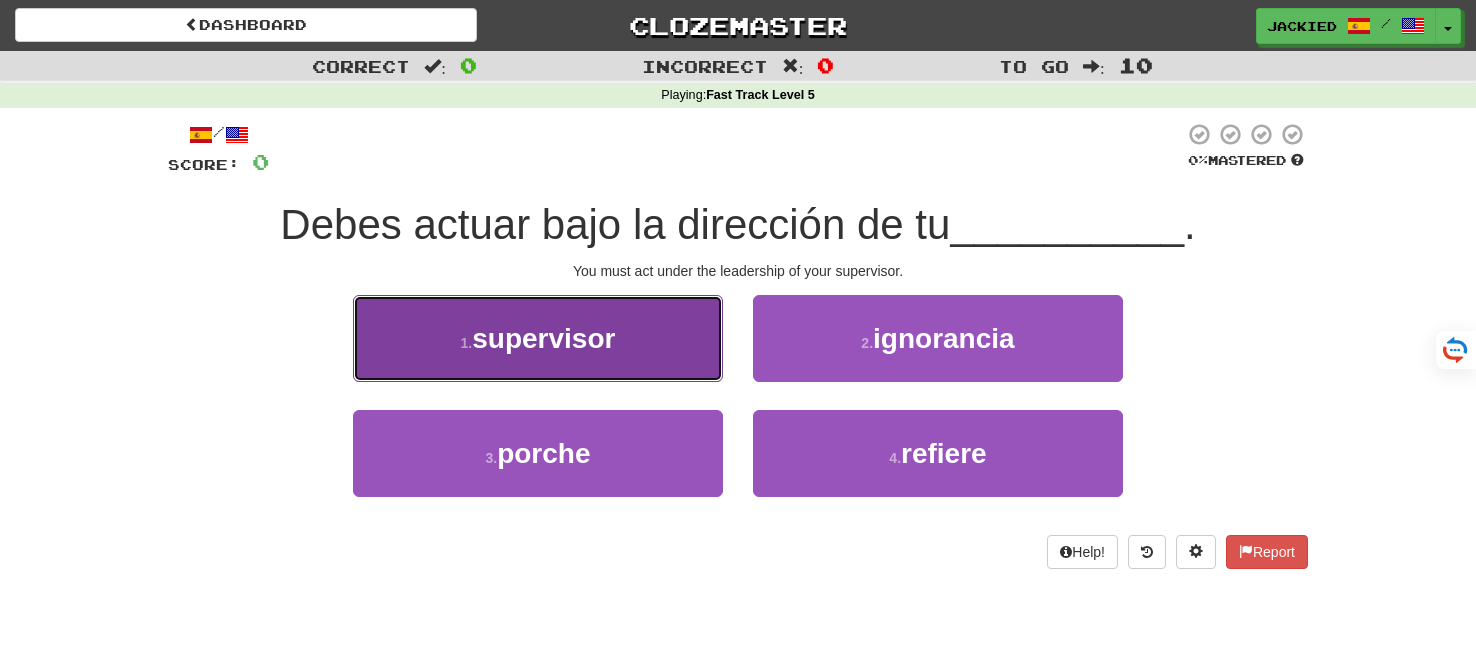 click on "1 .  supervisor" at bounding box center [538, 338] 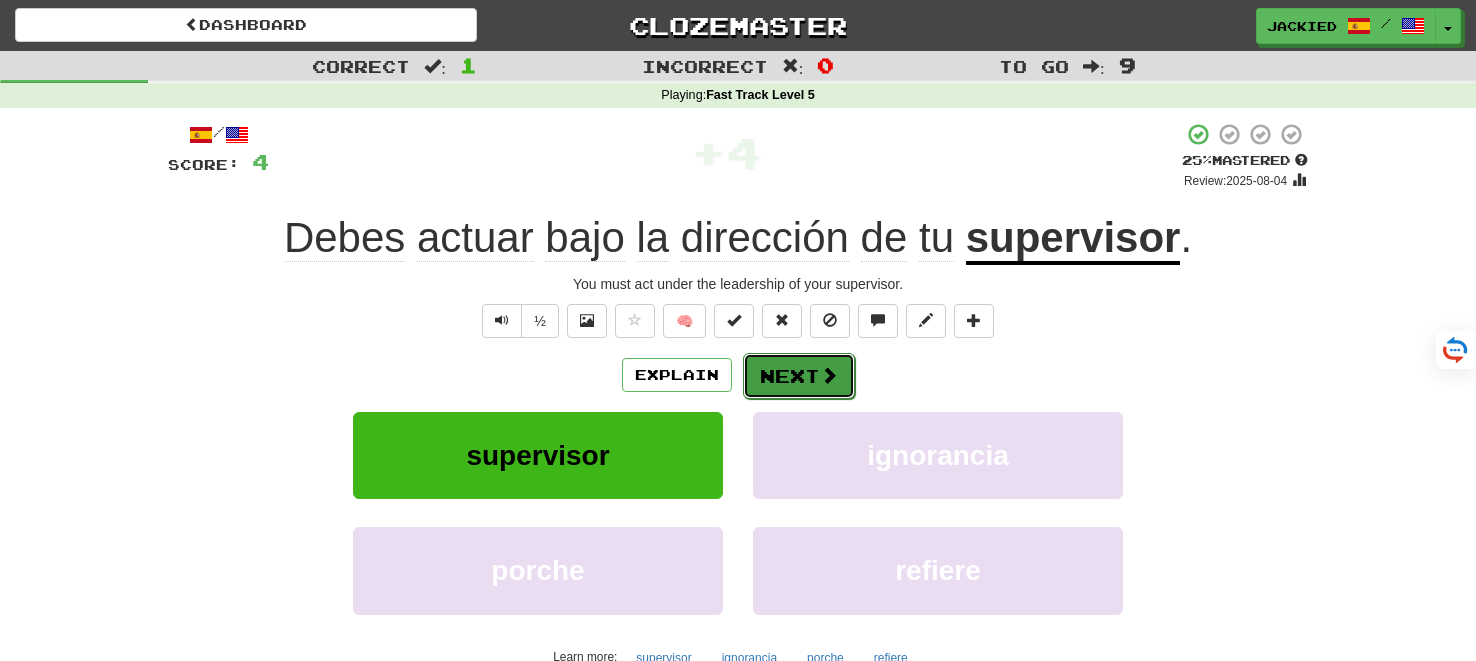 click on "Next" at bounding box center [799, 376] 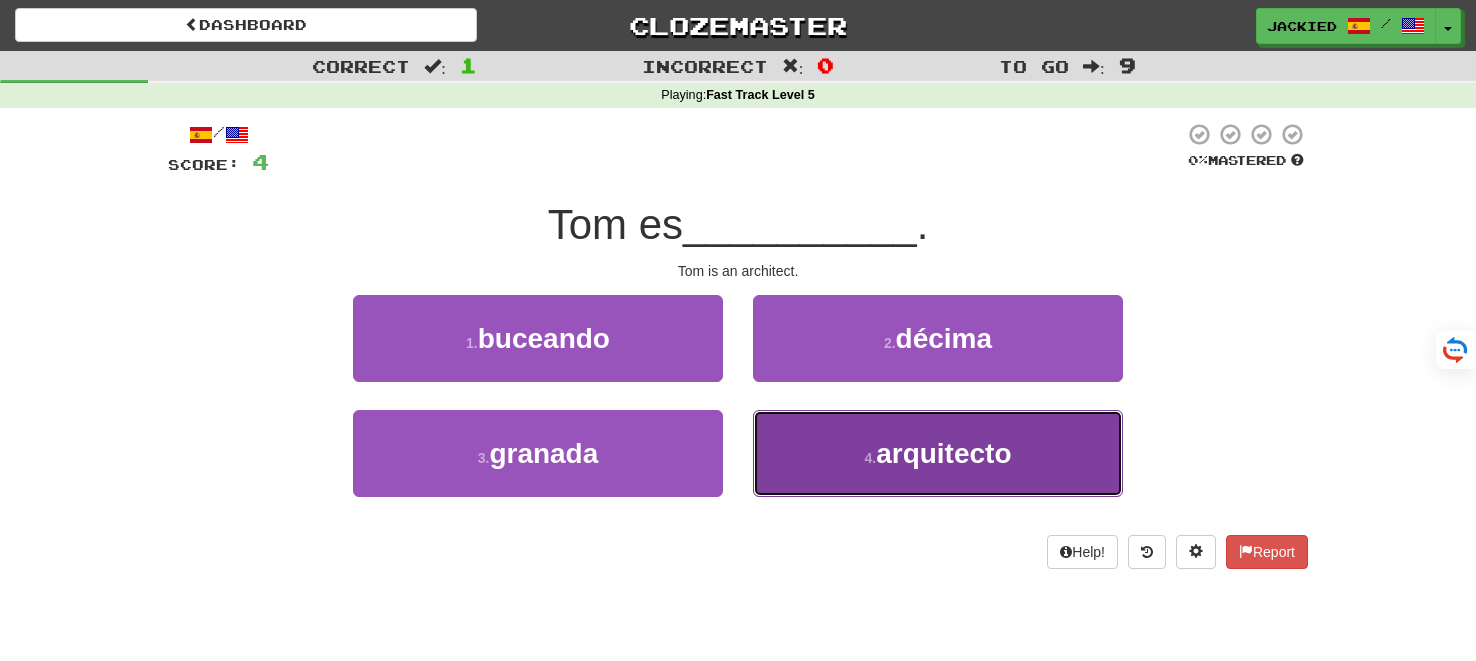 click on "arquitecto" at bounding box center (943, 453) 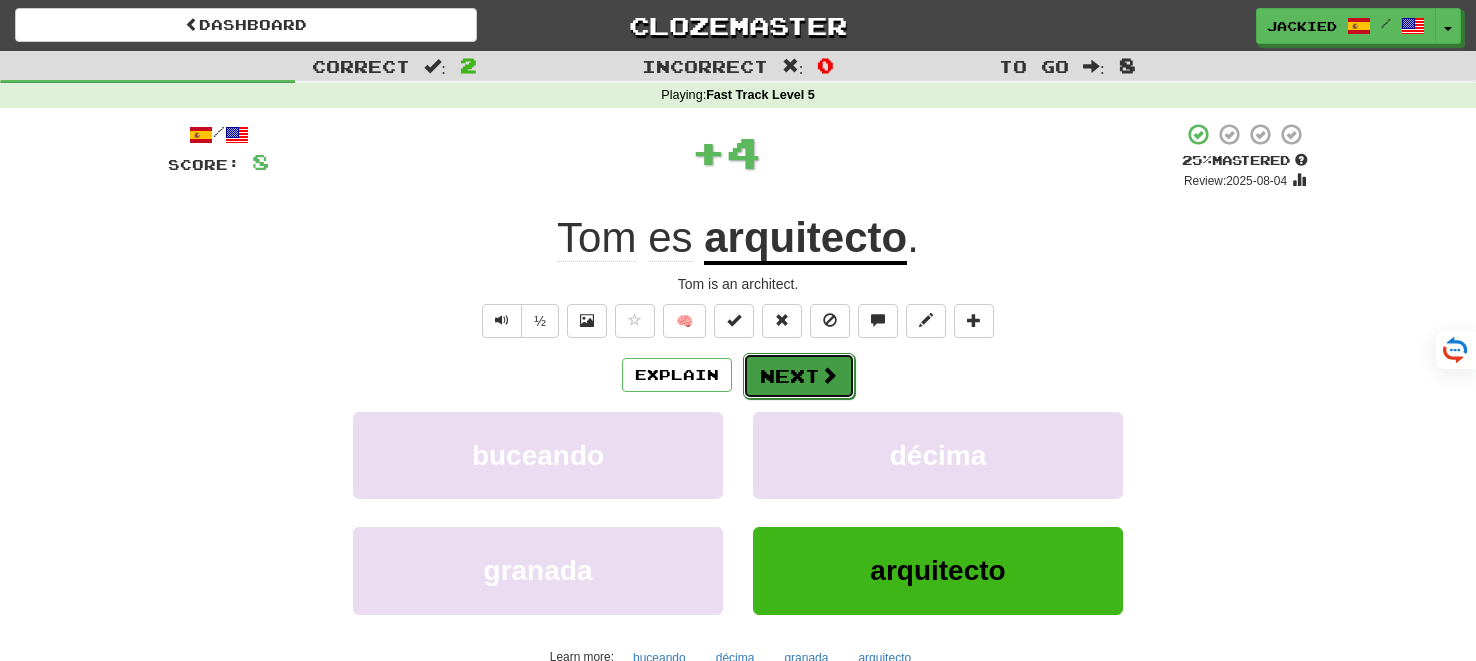 click on "Next" at bounding box center (799, 376) 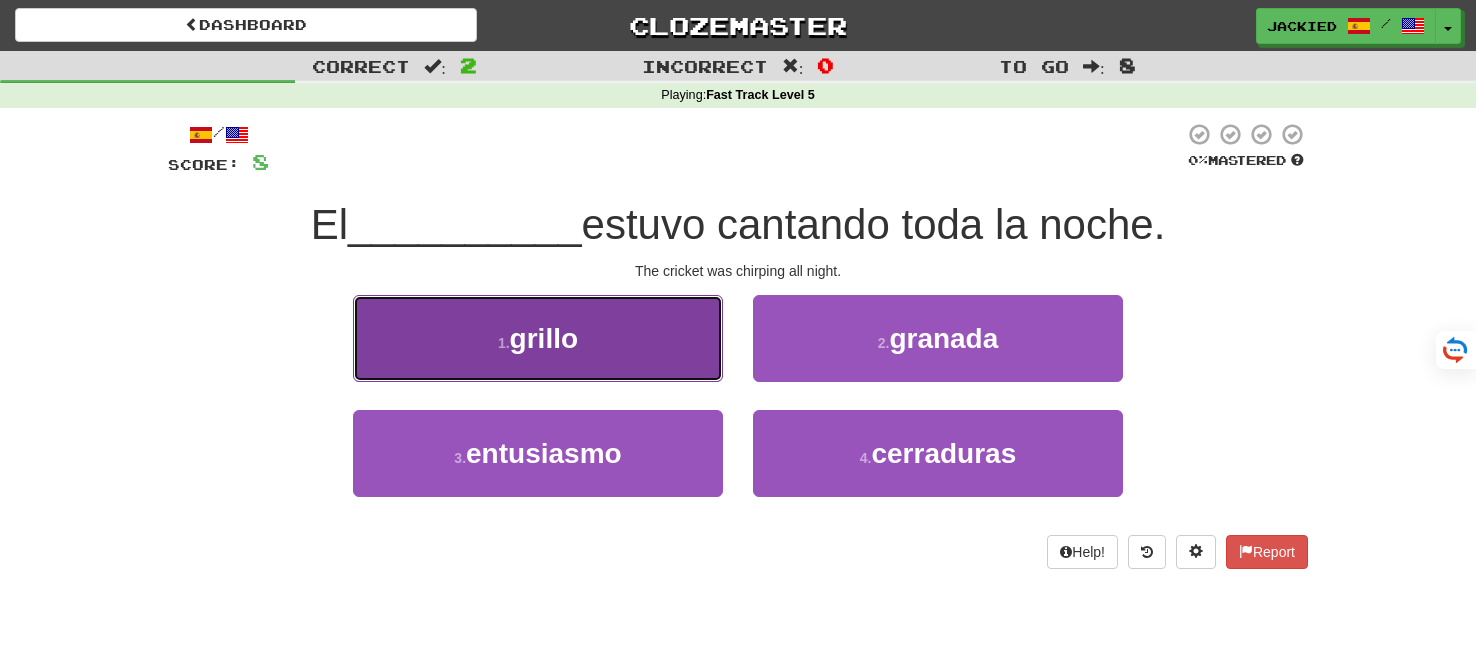 click on "1 .  grillo" at bounding box center [538, 338] 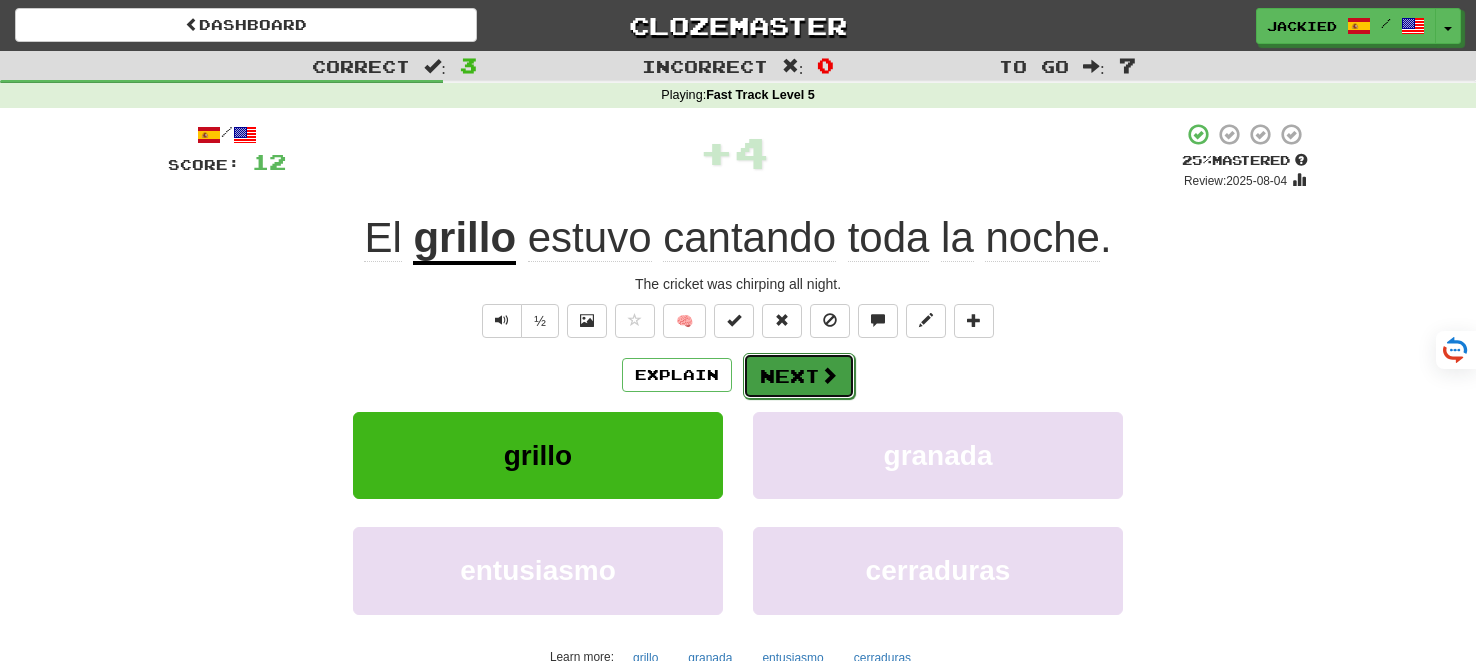 click on "Next" at bounding box center [799, 376] 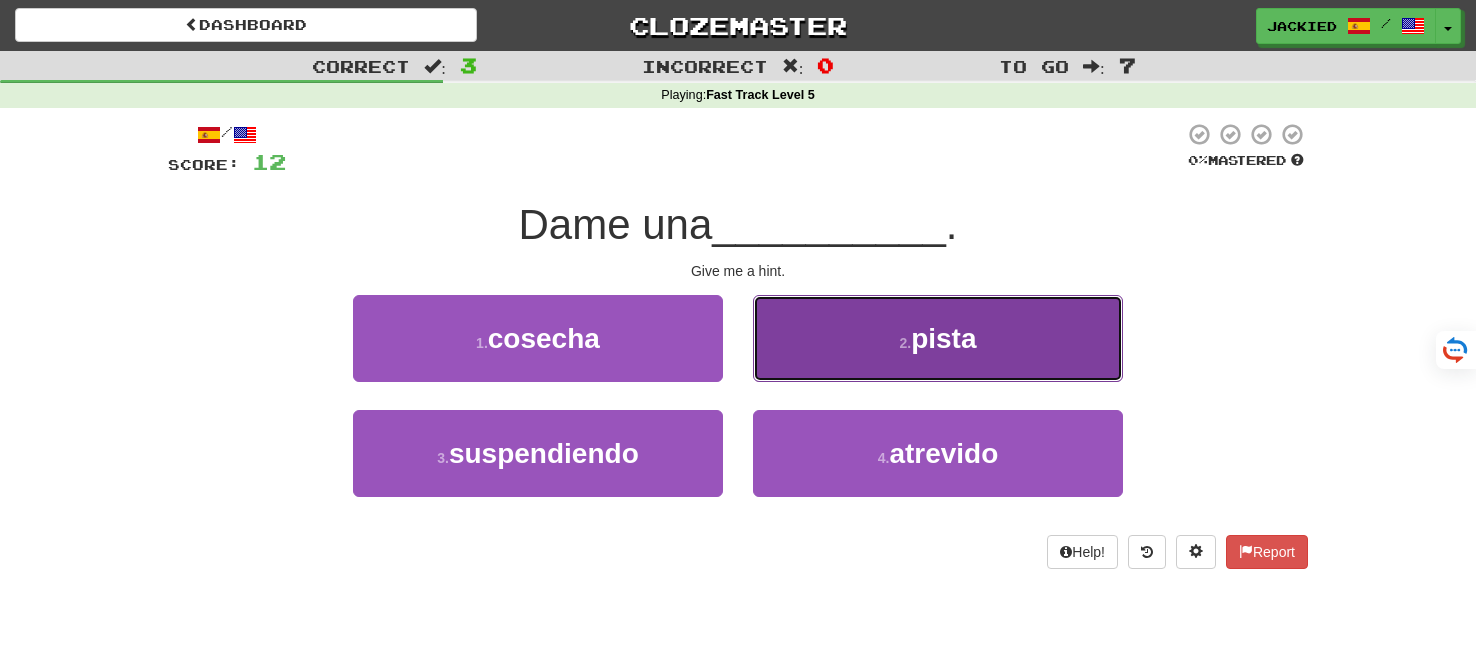 click on "2 .  pista" at bounding box center [938, 338] 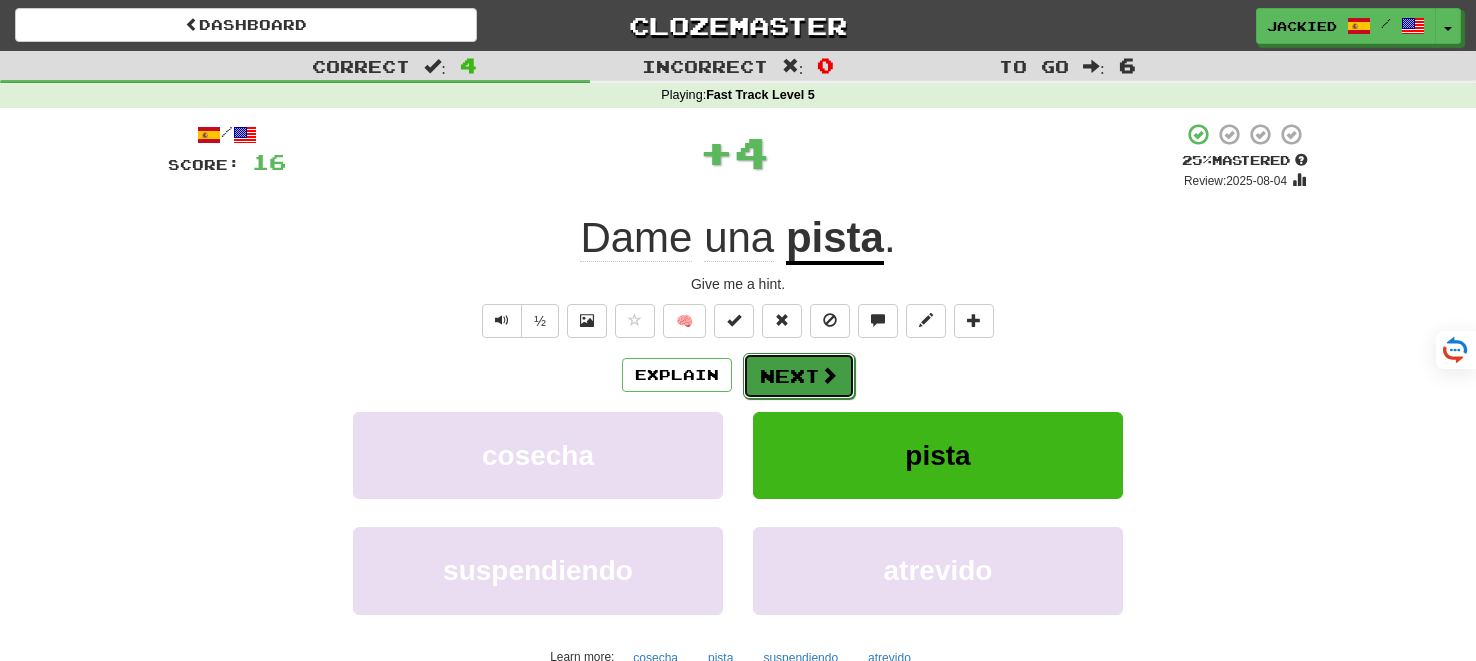 click on "Next" at bounding box center [799, 376] 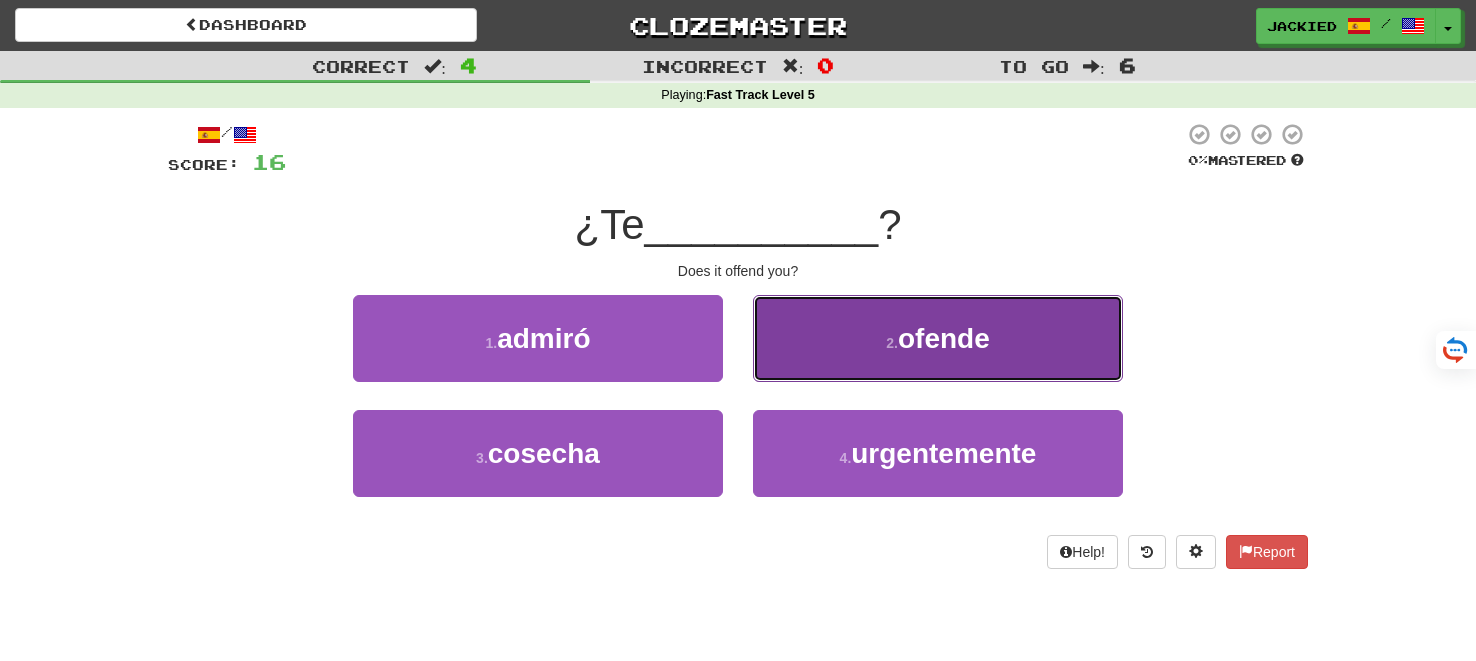 click on "2 .  ofende" at bounding box center [938, 338] 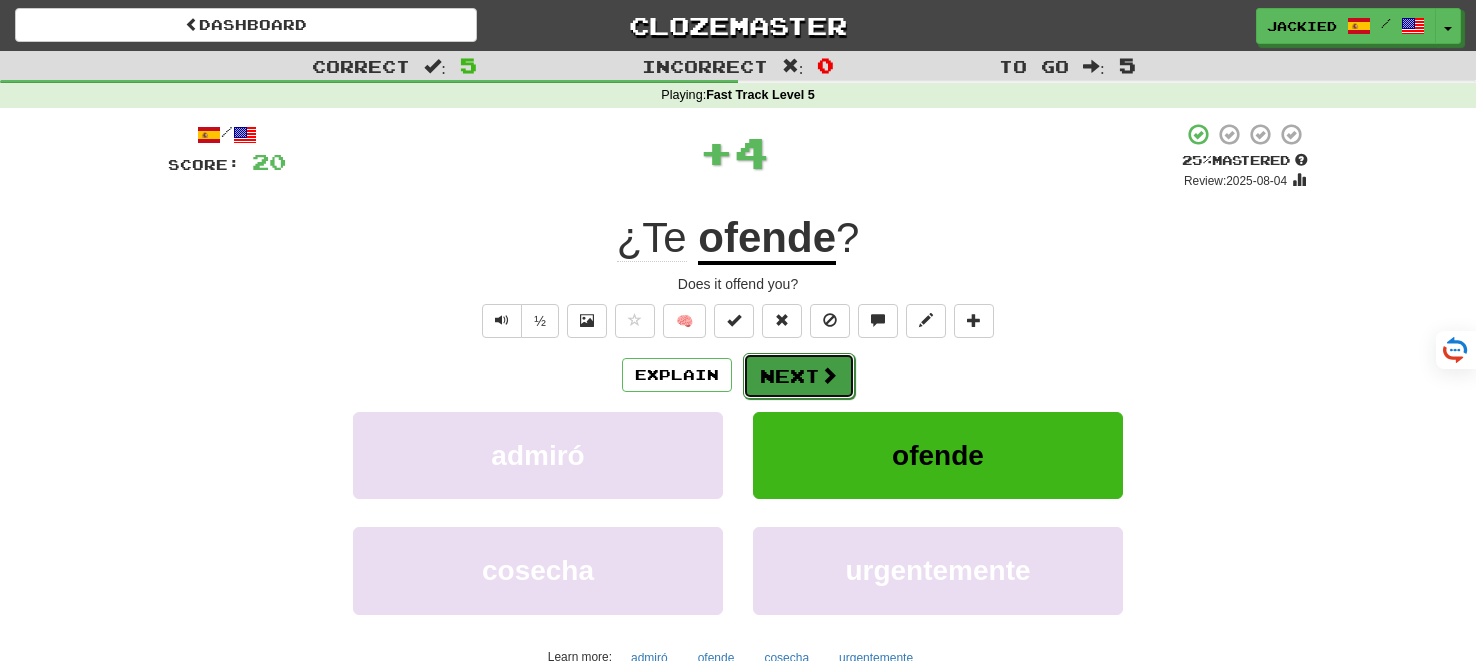click on "Next" at bounding box center (799, 376) 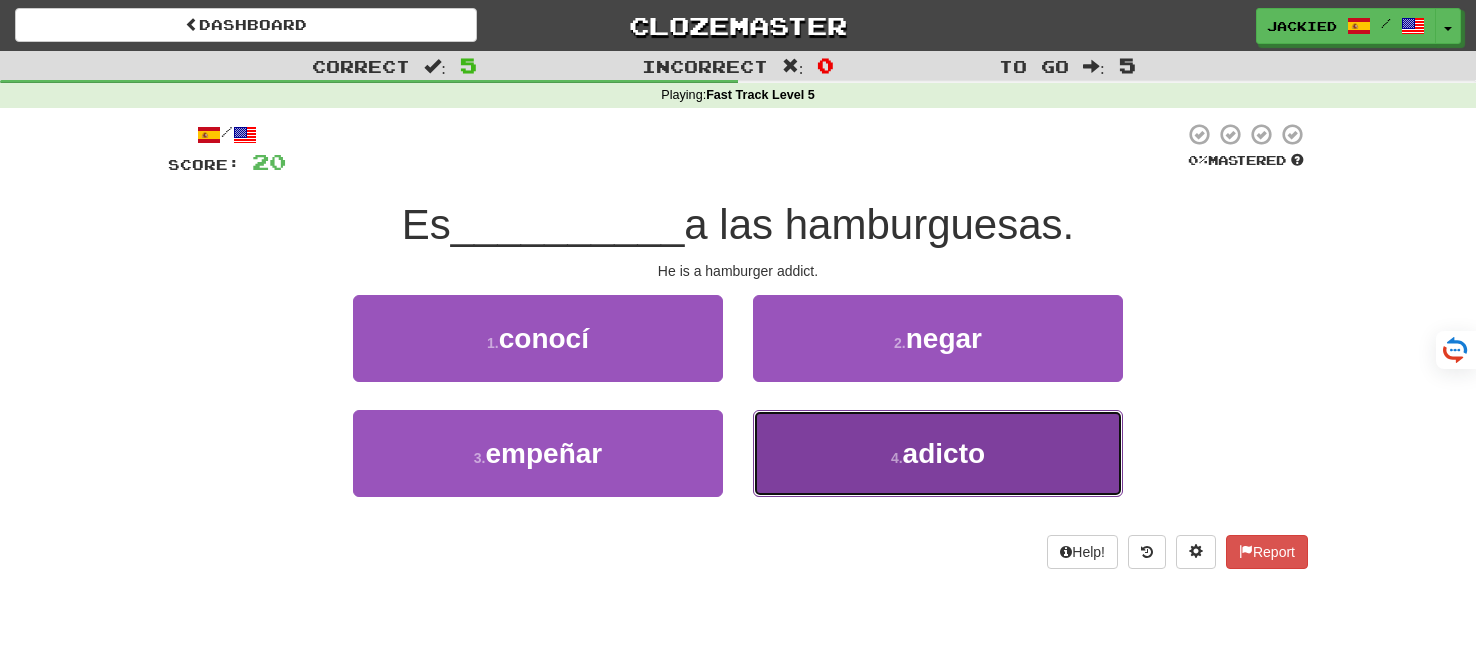 click on "4 .  adicto" at bounding box center [938, 453] 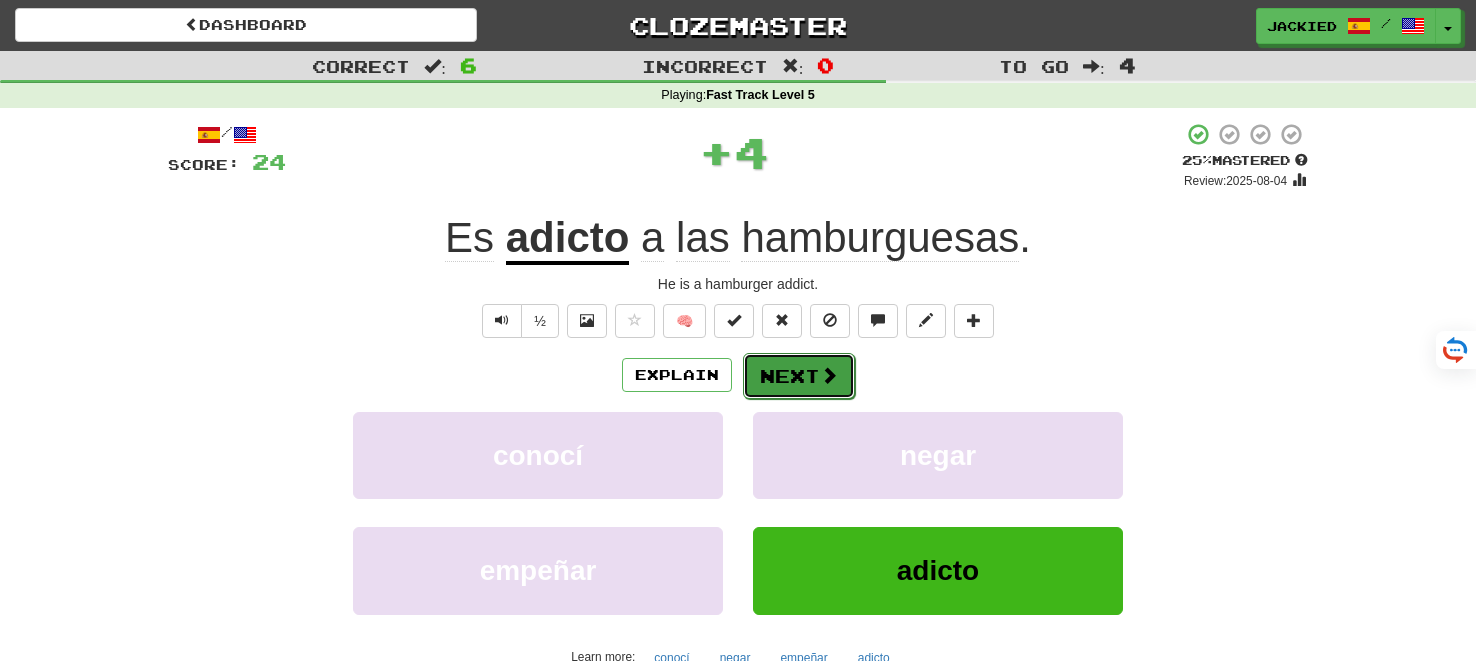 click on "Next" at bounding box center (799, 376) 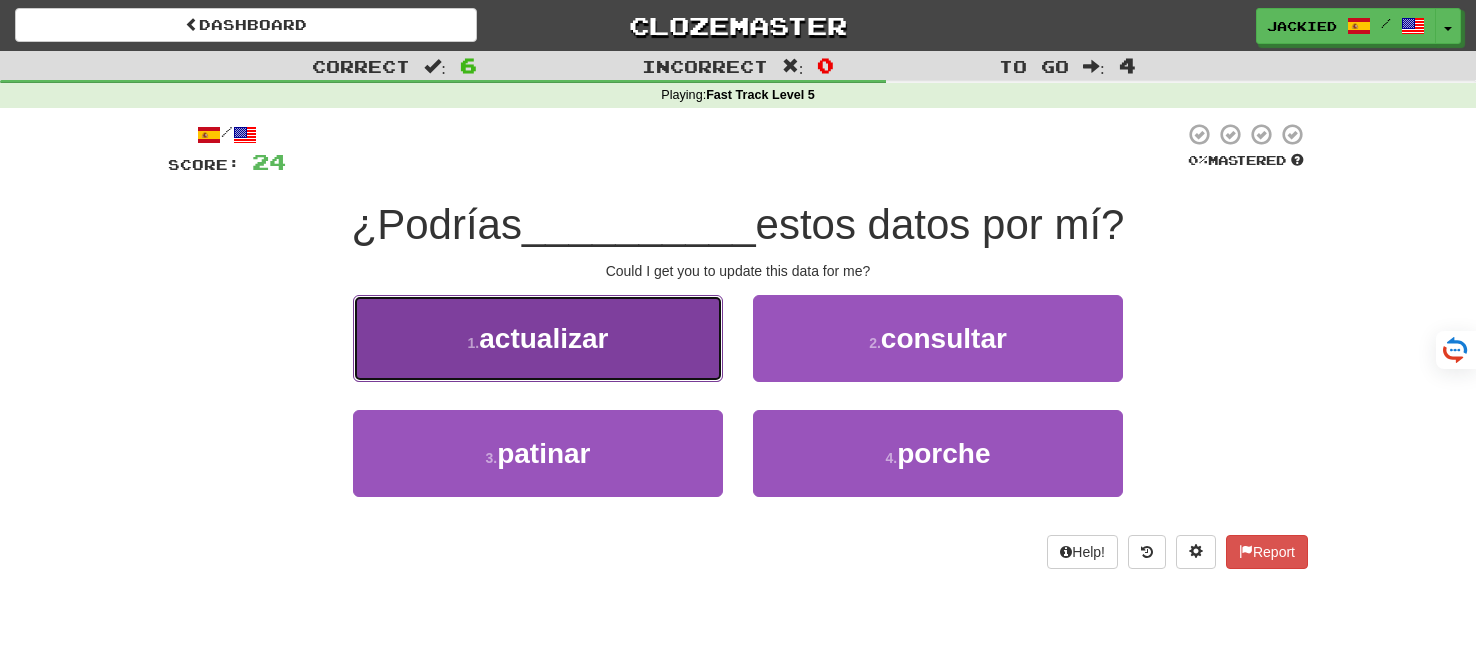 click on "1 .  actualizar" at bounding box center (538, 338) 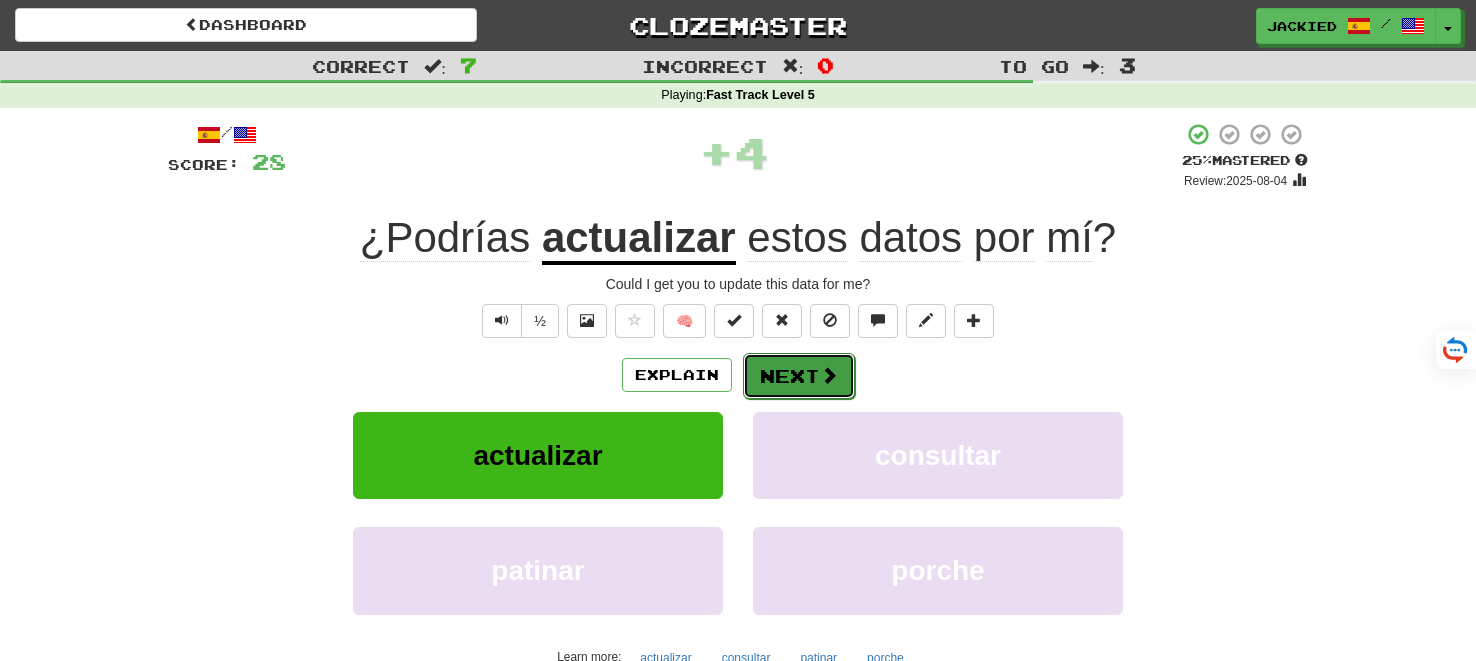 click on "Next" at bounding box center (799, 376) 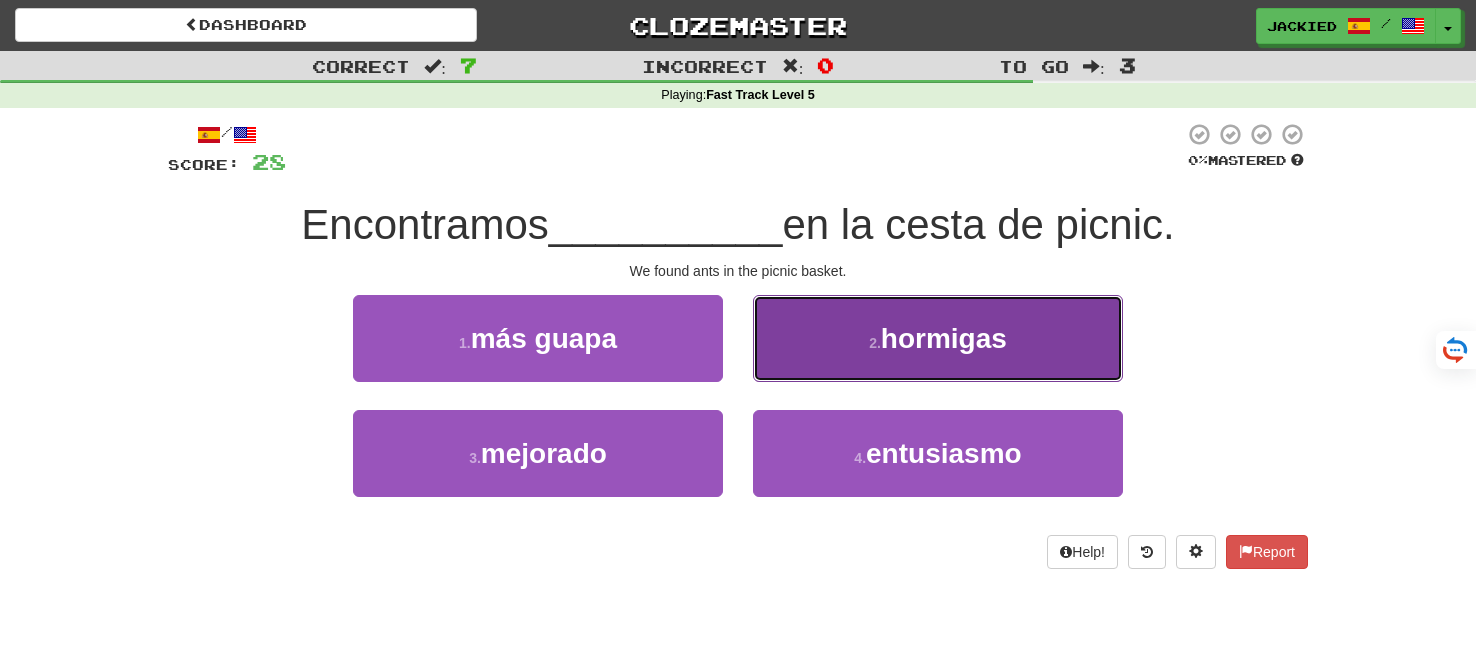 click on "2 .  hormigas" at bounding box center [938, 338] 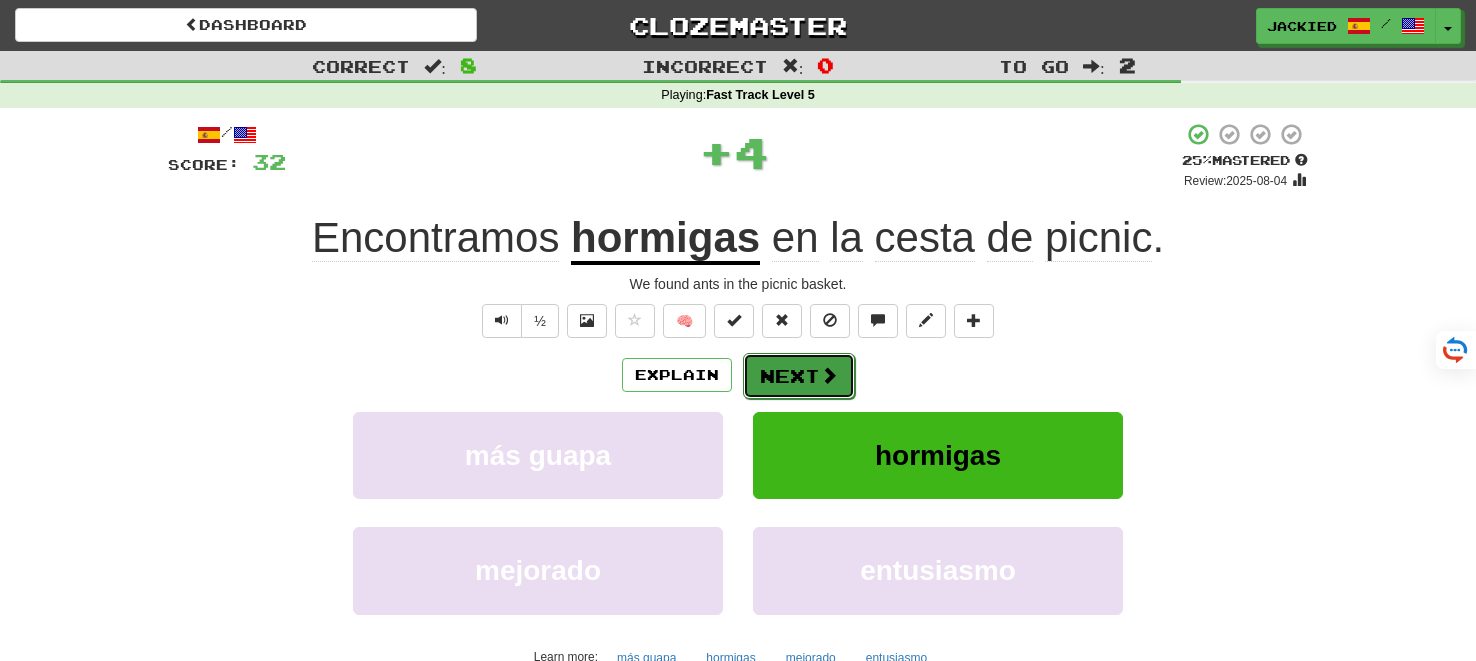 click on "Next" at bounding box center [799, 376] 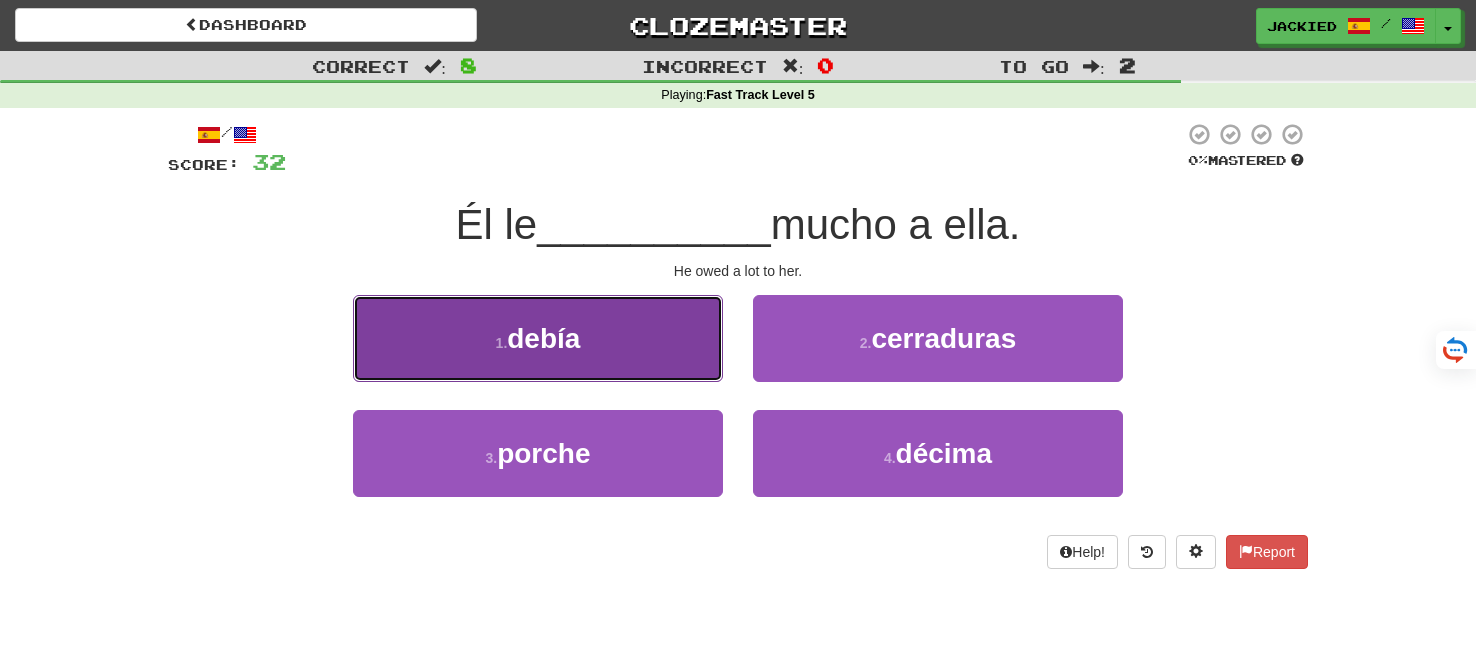 click on "1 .  debía" at bounding box center (538, 338) 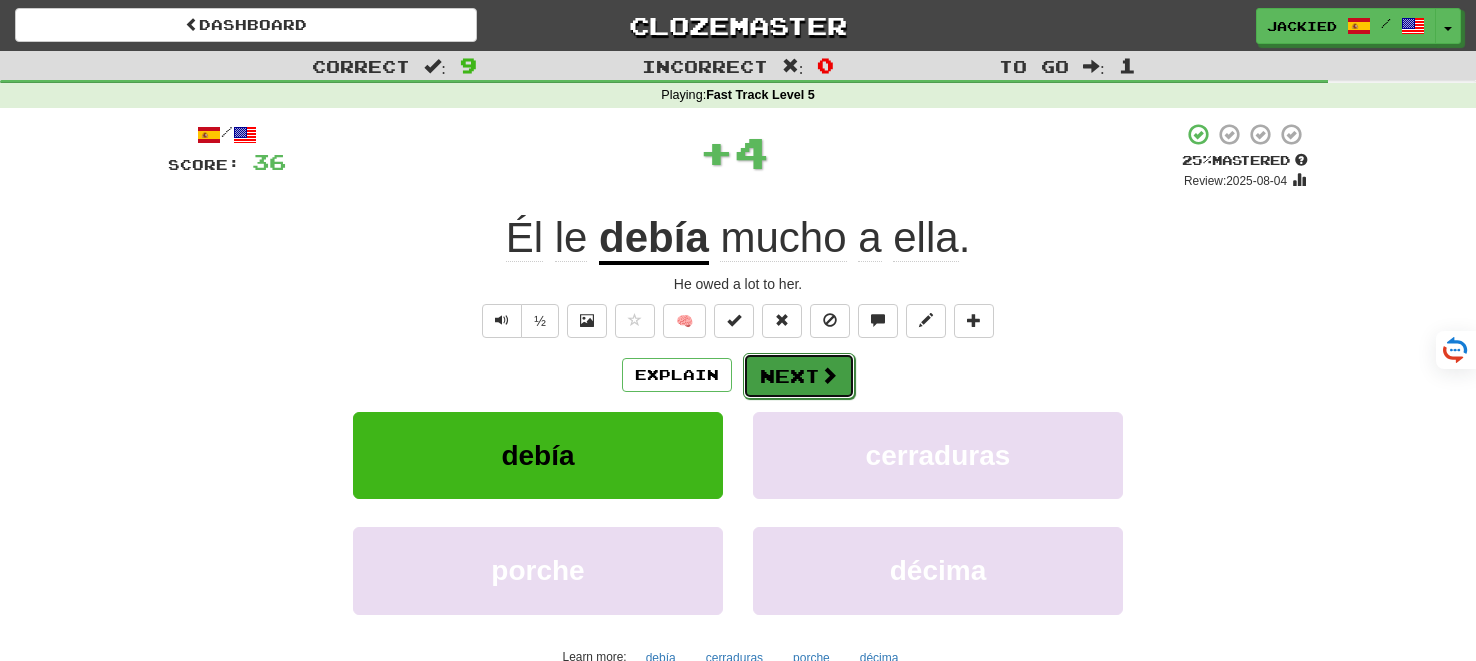 click on "Next" at bounding box center (799, 376) 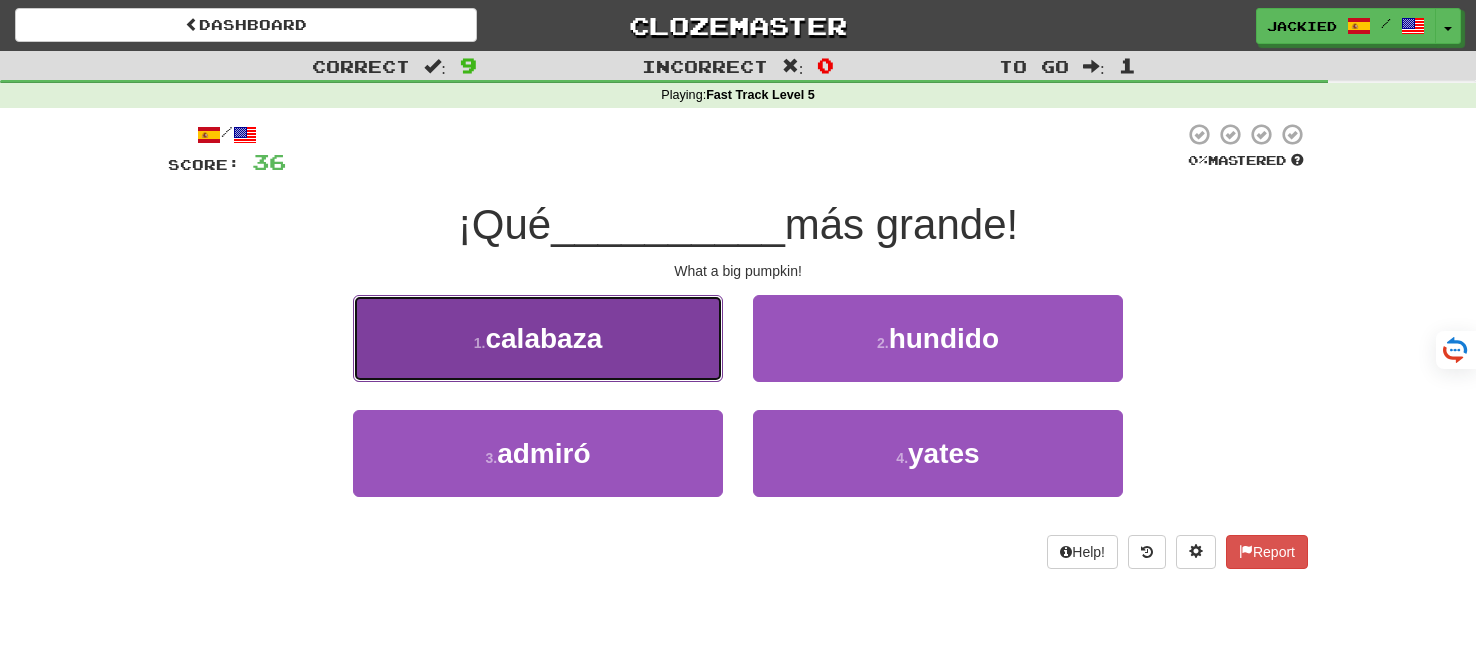click on "1 .  calabaza" at bounding box center [538, 338] 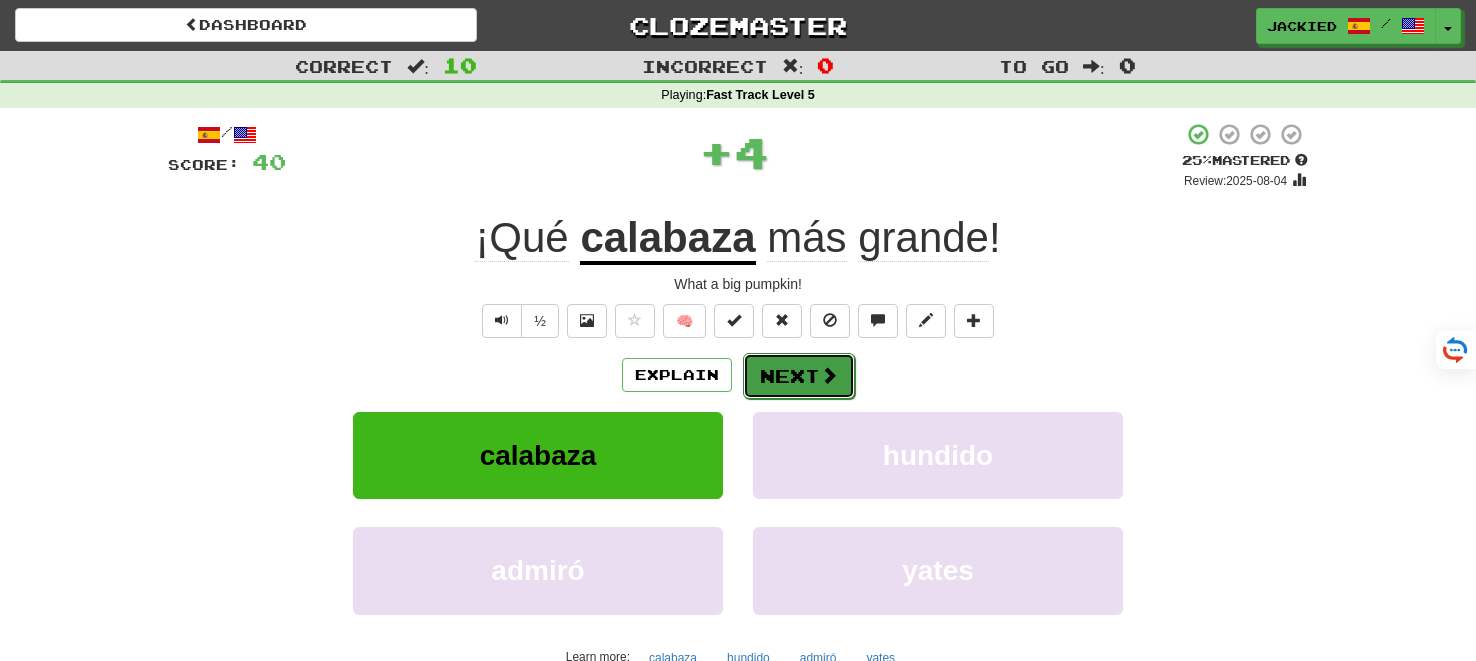 click on "Next" at bounding box center (799, 376) 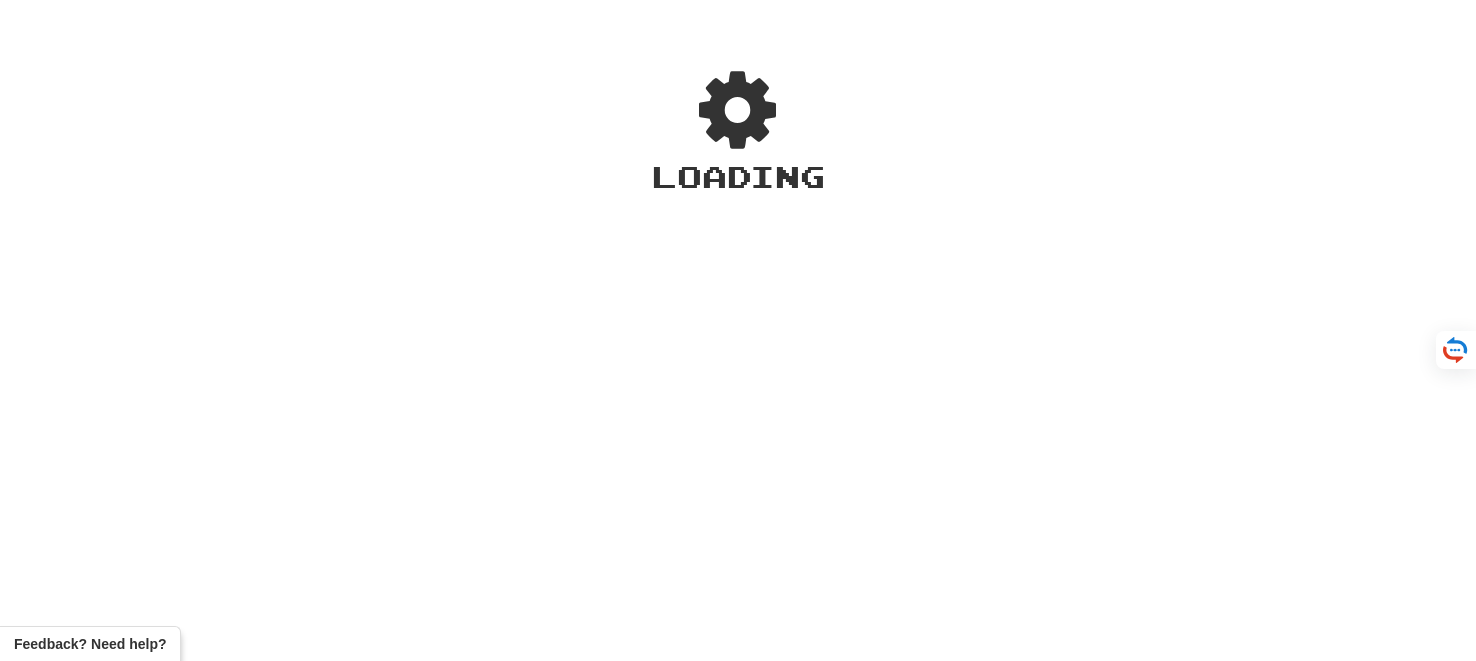 scroll, scrollTop: 0, scrollLeft: 0, axis: both 